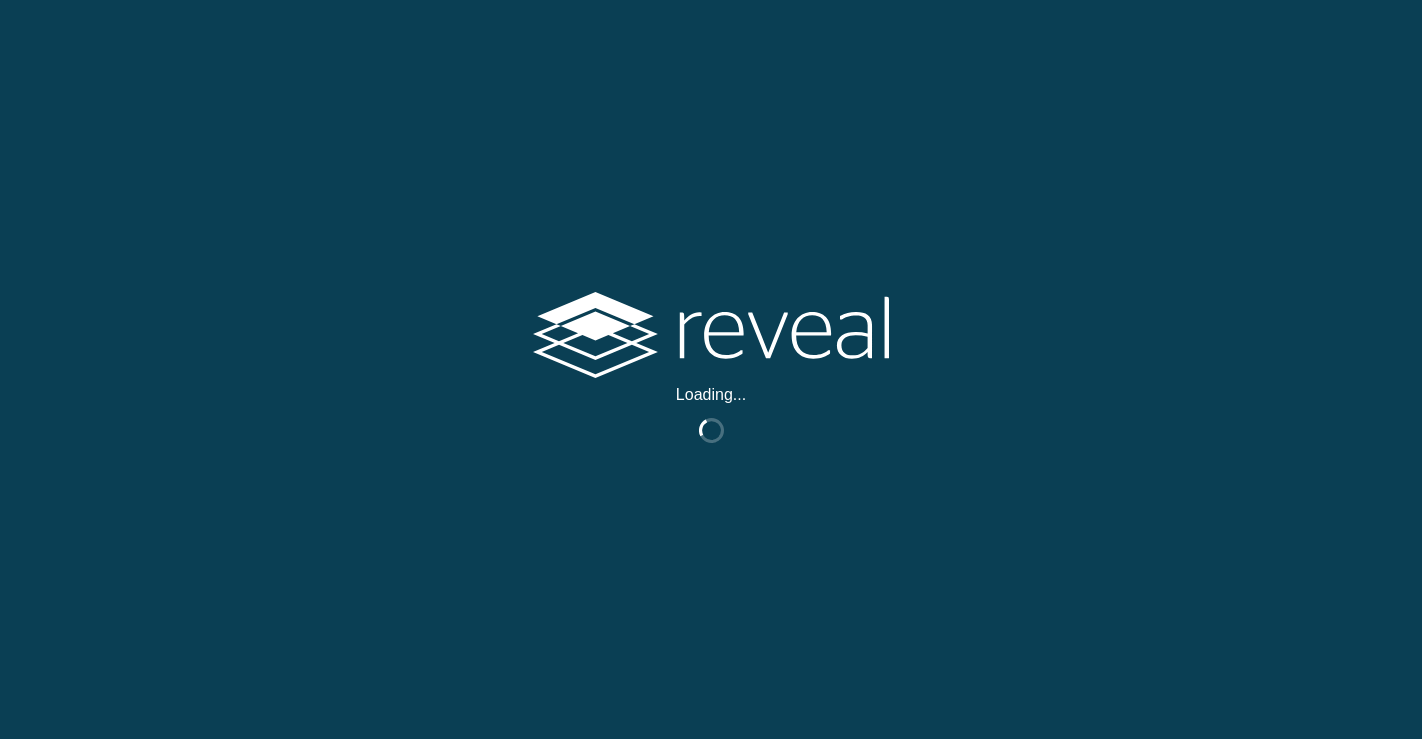 scroll, scrollTop: 0, scrollLeft: 0, axis: both 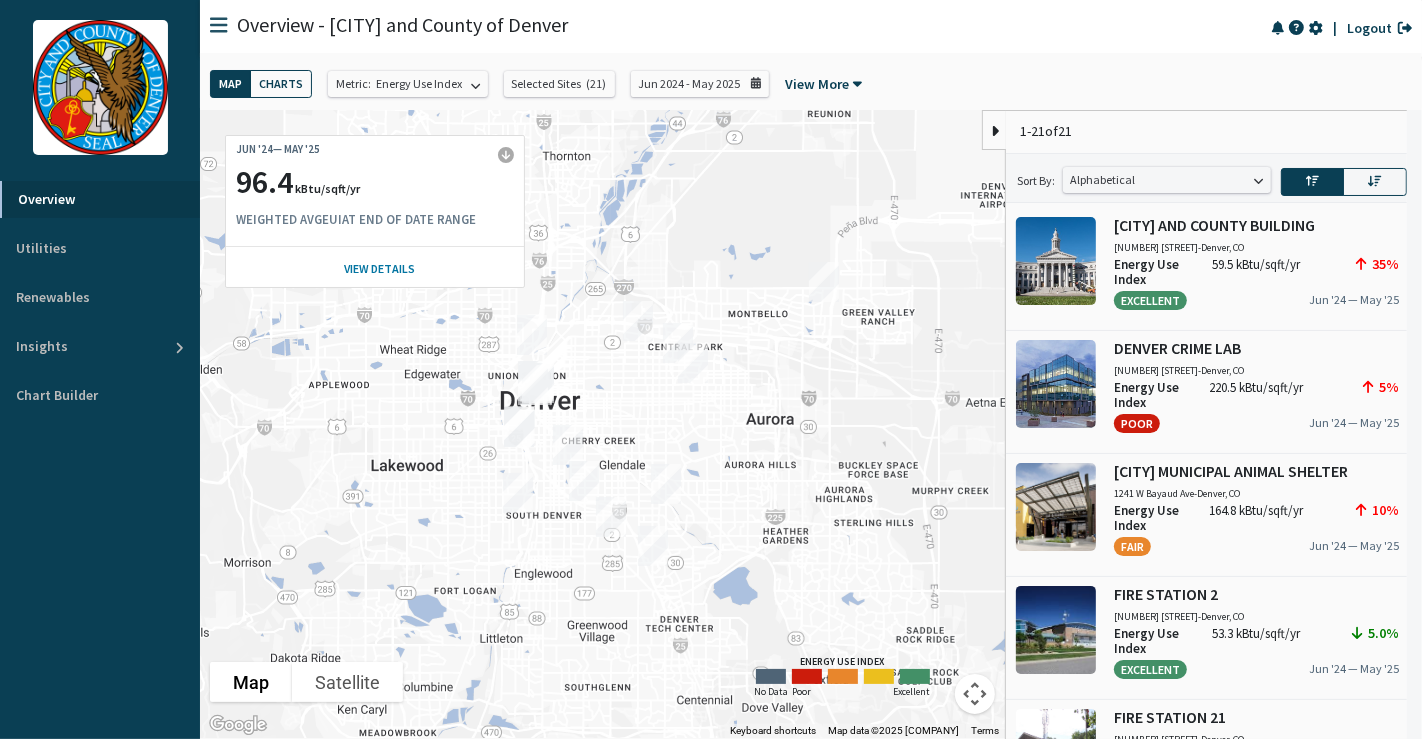 click at bounding box center [1315, 28] 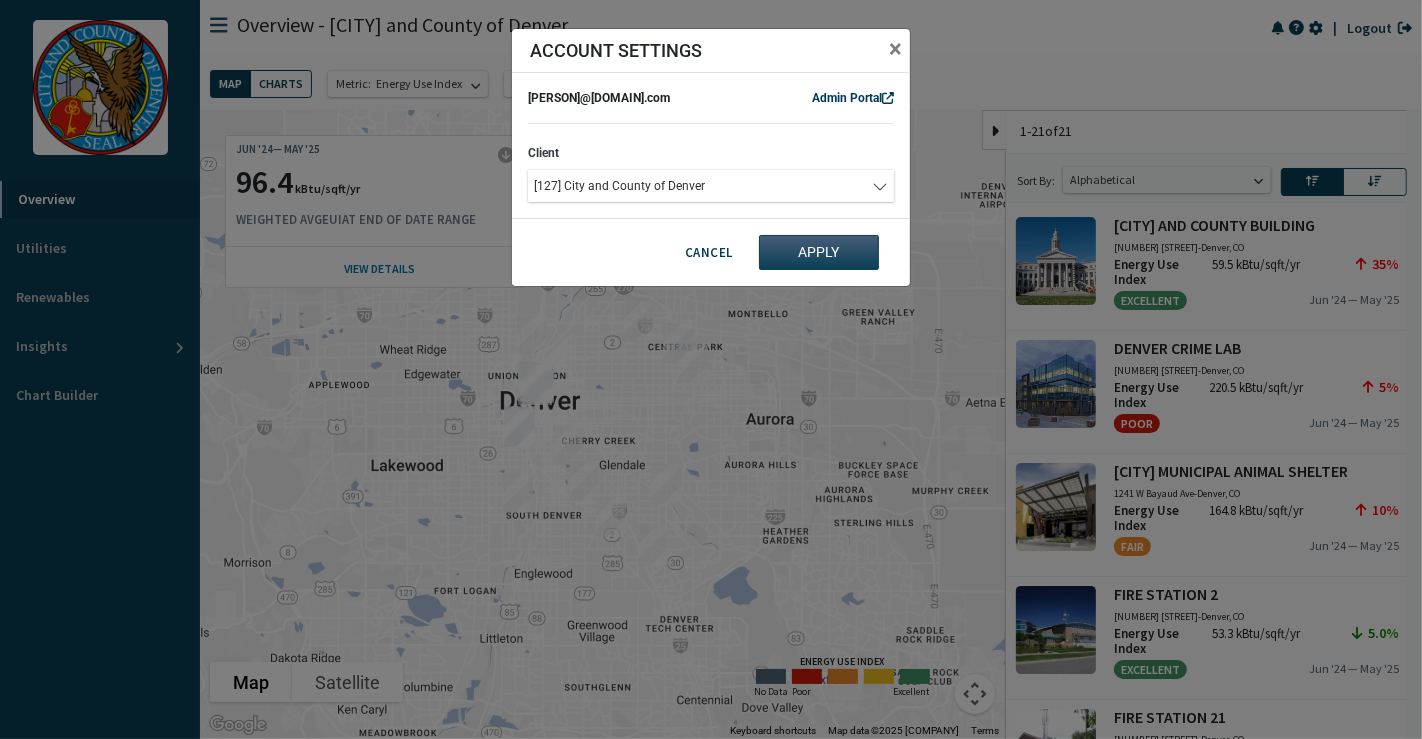 click on "[127] City and County of Denver" at bounding box center [701, 186] 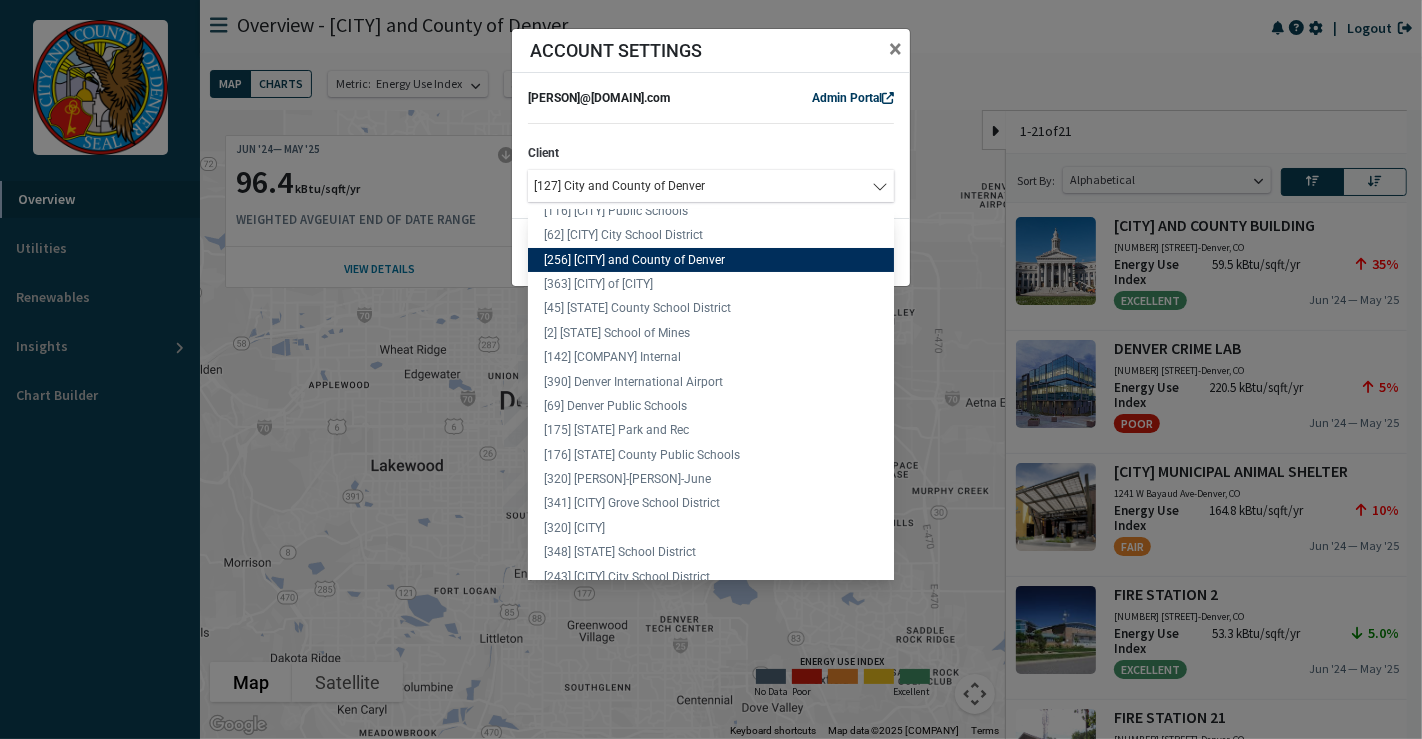 scroll, scrollTop: 27, scrollLeft: 0, axis: vertical 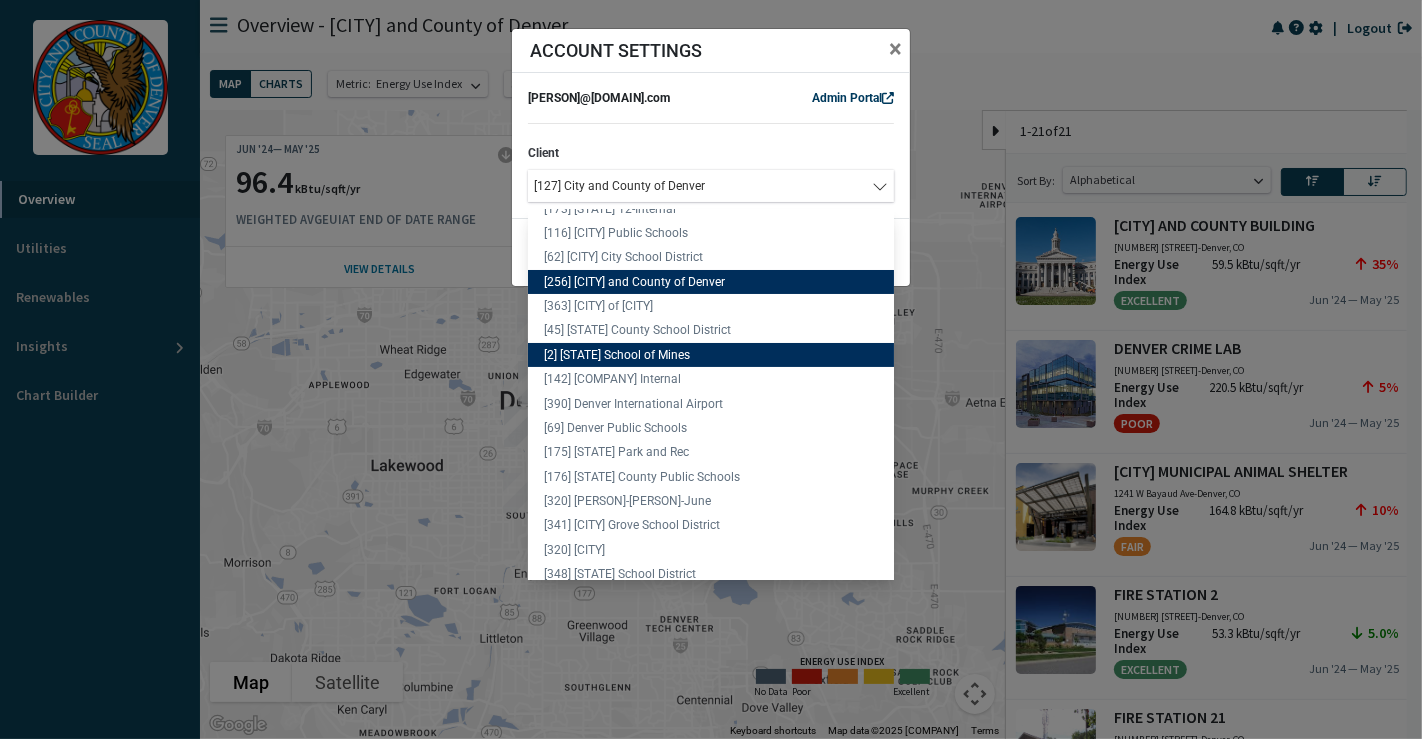 click on "[2] [STATE] School of Mines" at bounding box center (711, 355) 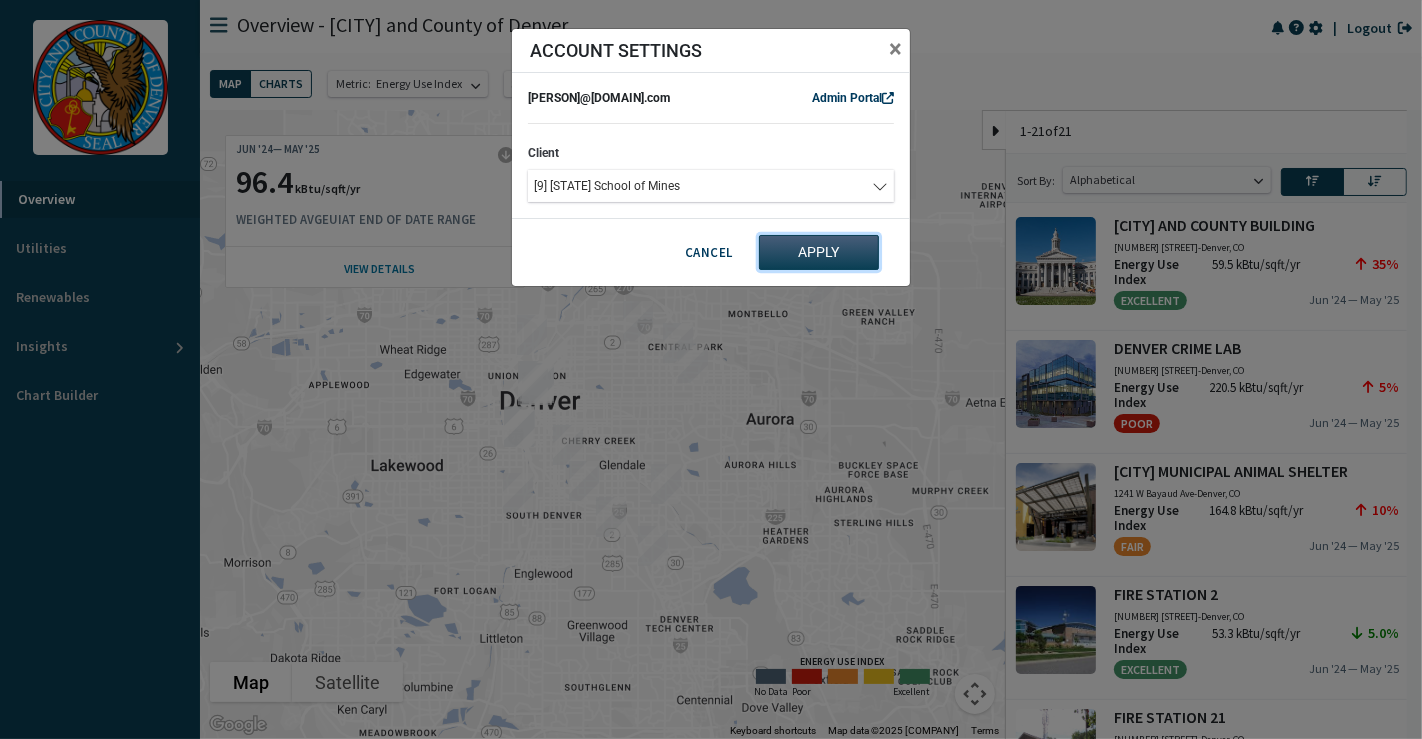 click on "Apply" at bounding box center [819, 252] 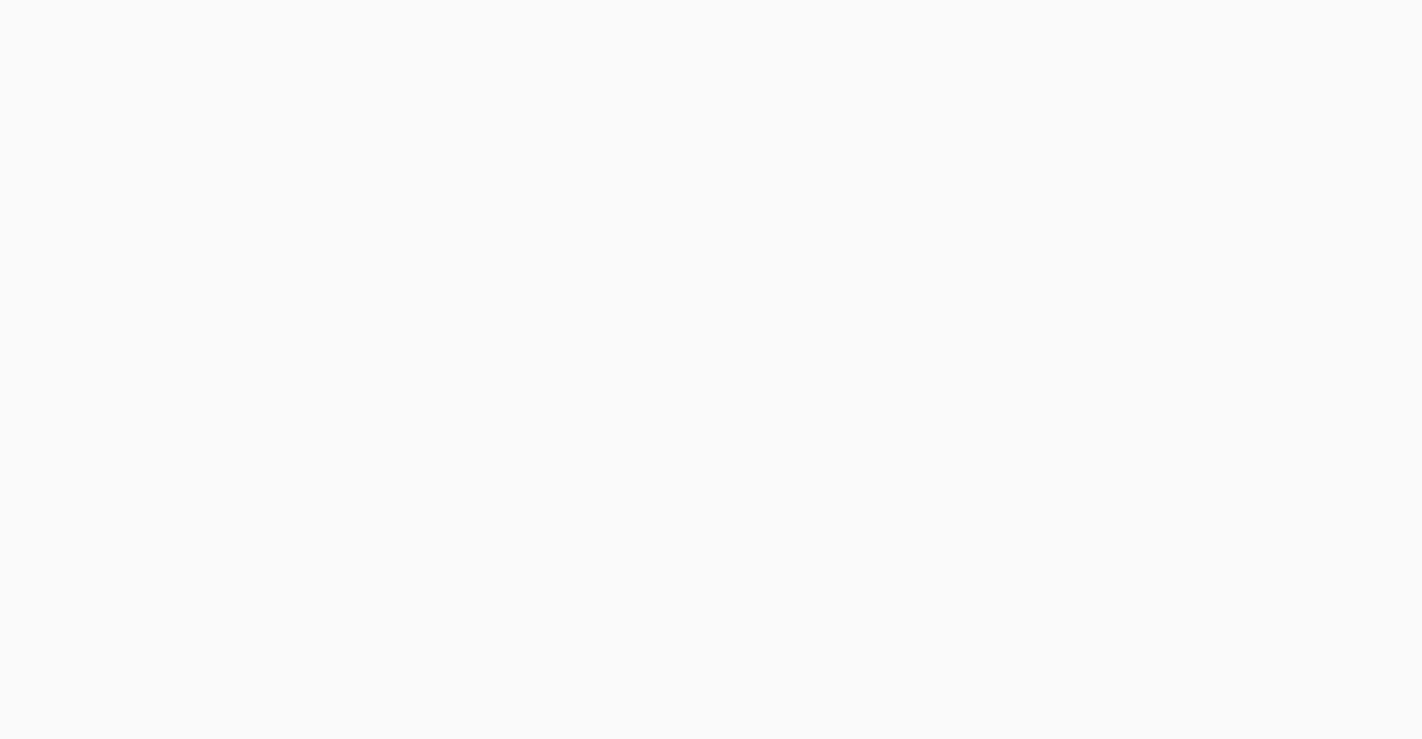 scroll, scrollTop: 0, scrollLeft: 0, axis: both 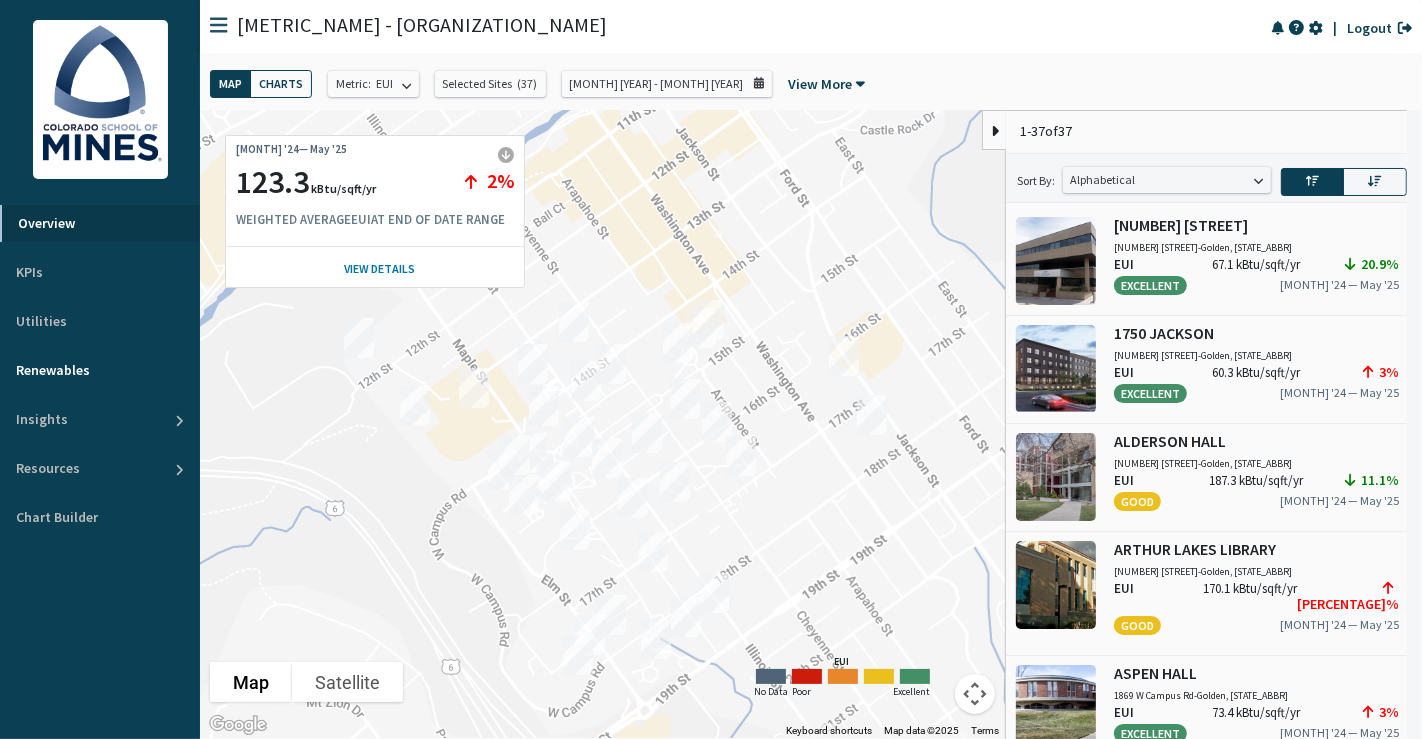 click on "Renewables" at bounding box center [100, 370] 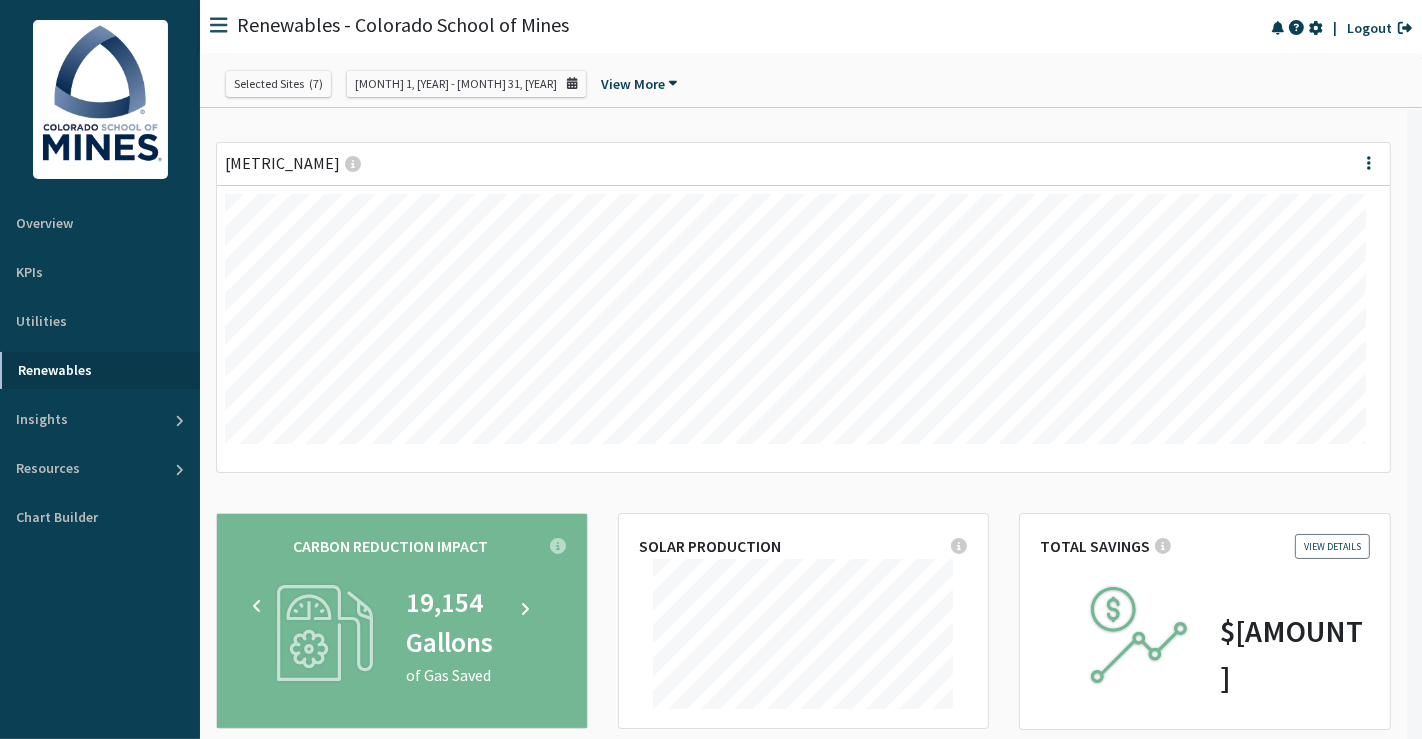 scroll, scrollTop: 999750, scrollLeft: 998859, axis: both 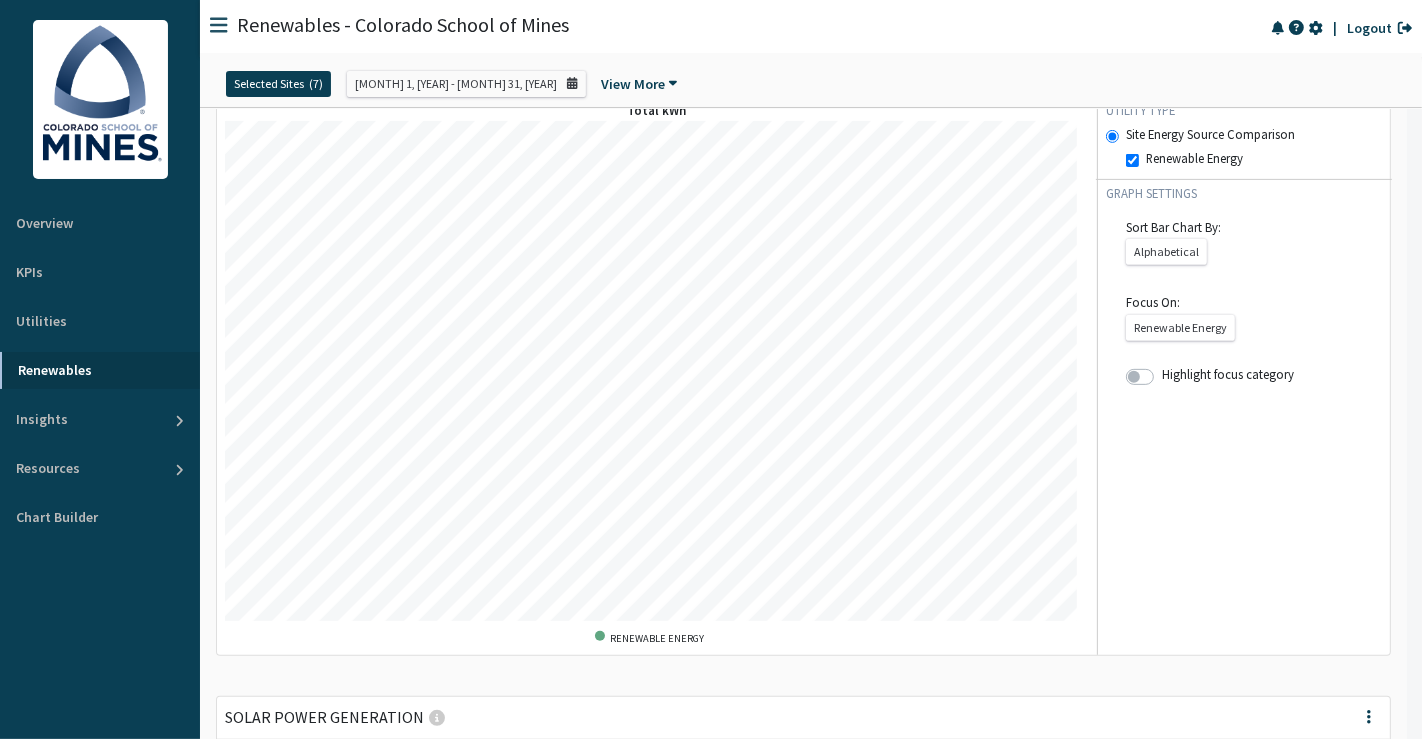 click on "Selected Sites" at bounding box center [269, 84] 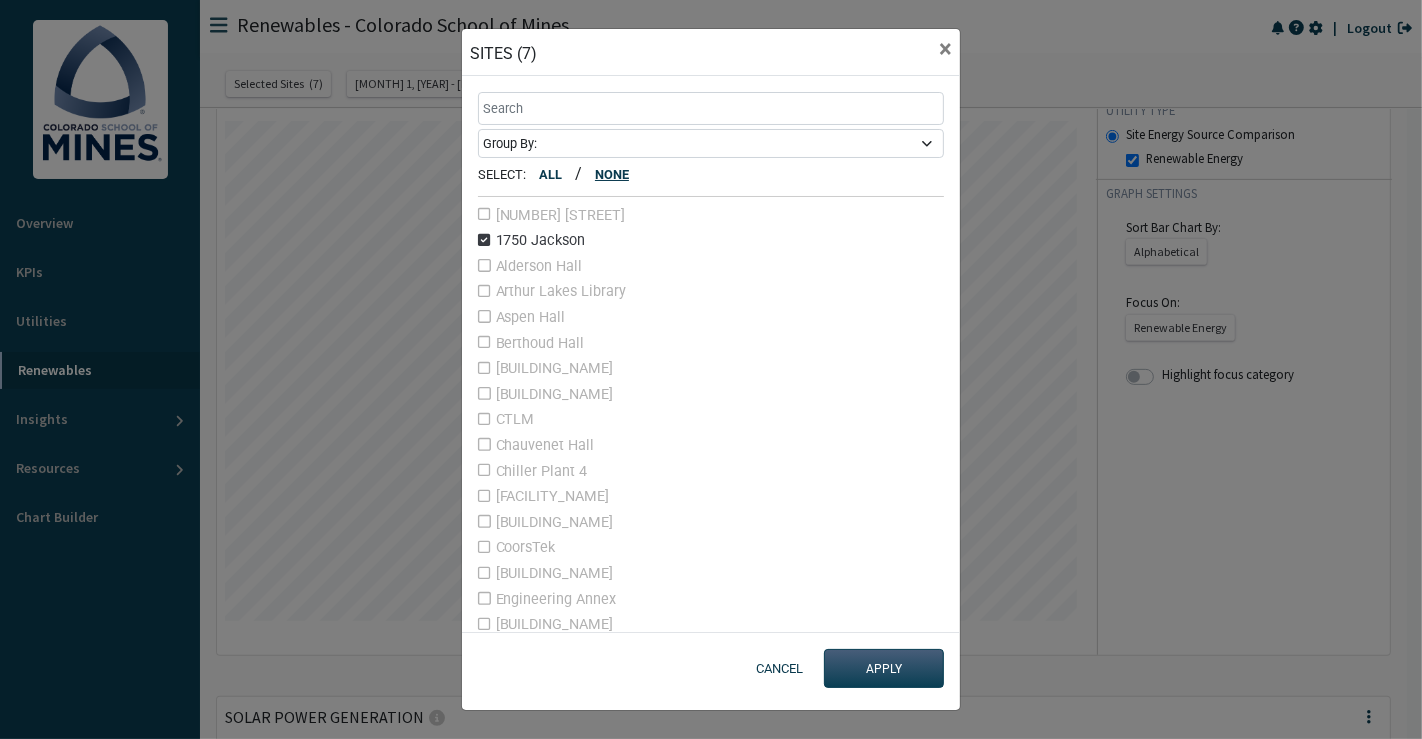 drag, startPoint x: 606, startPoint y: 173, endPoint x: 561, endPoint y: 202, distance: 53.535034 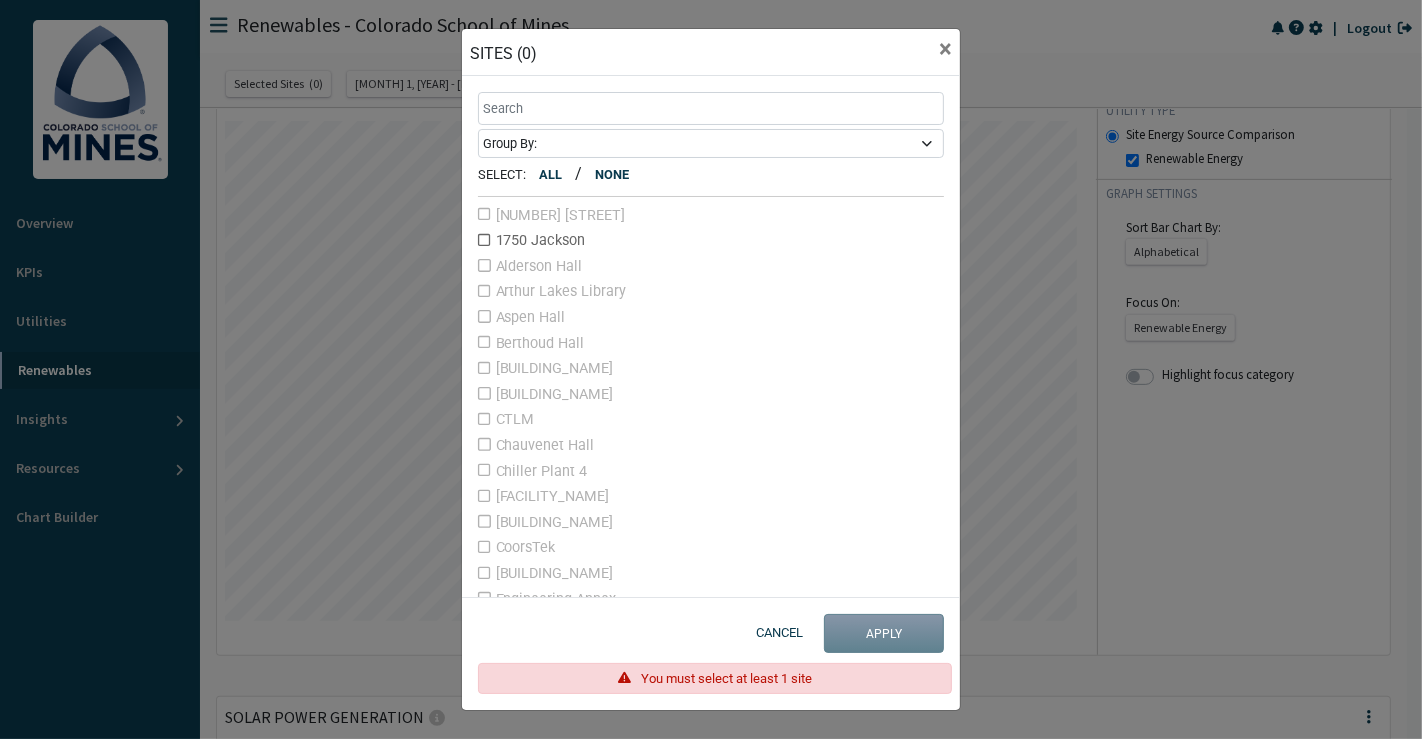 click on "1750 Jackson" at bounding box center [711, 216] 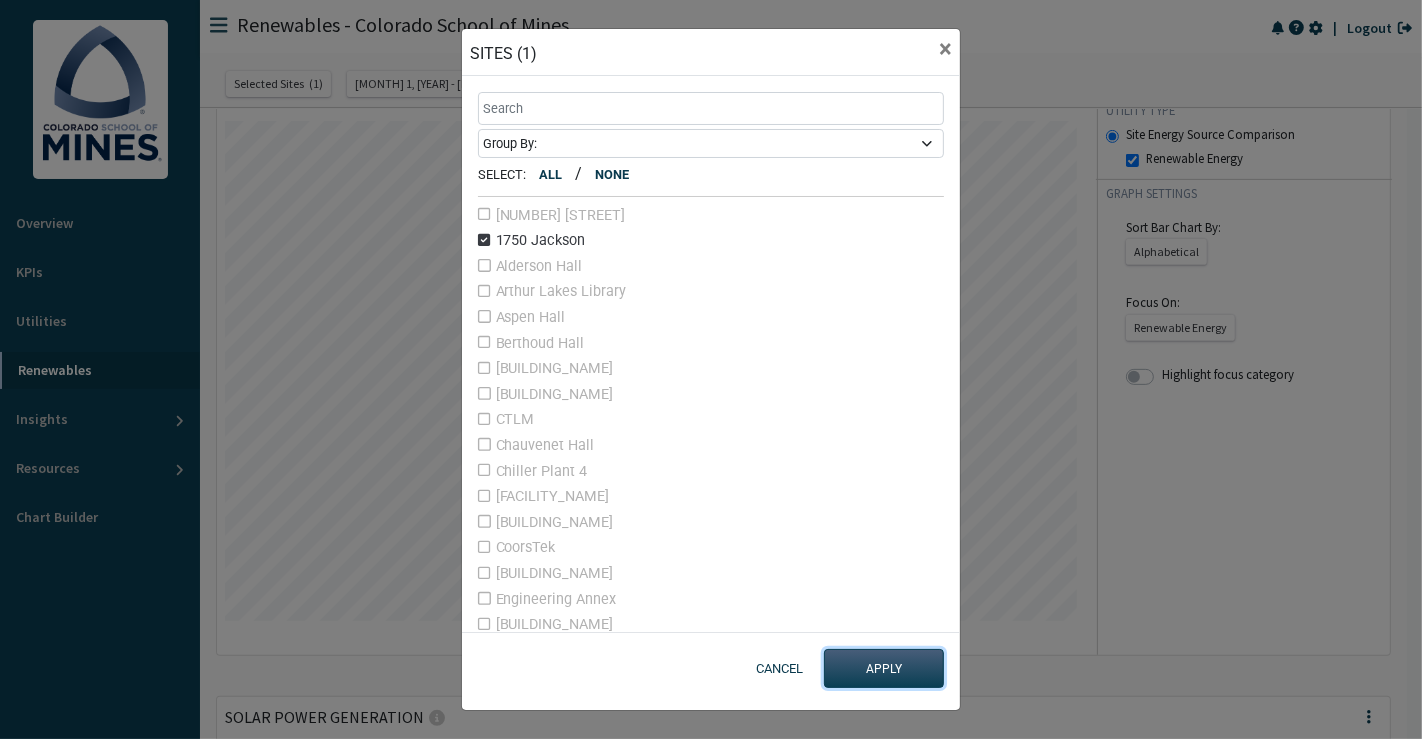 click on "APPLY" at bounding box center (884, 669) 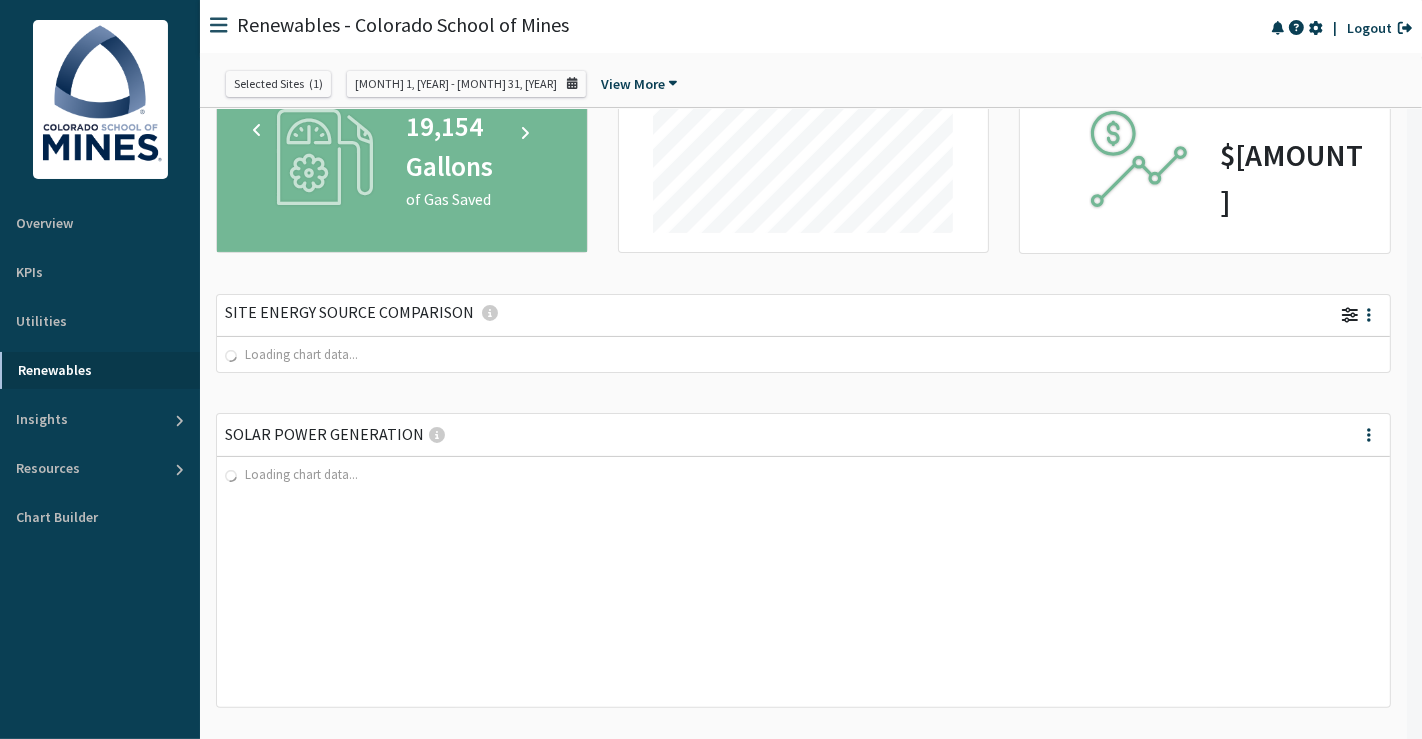 scroll, scrollTop: 360, scrollLeft: 0, axis: vertical 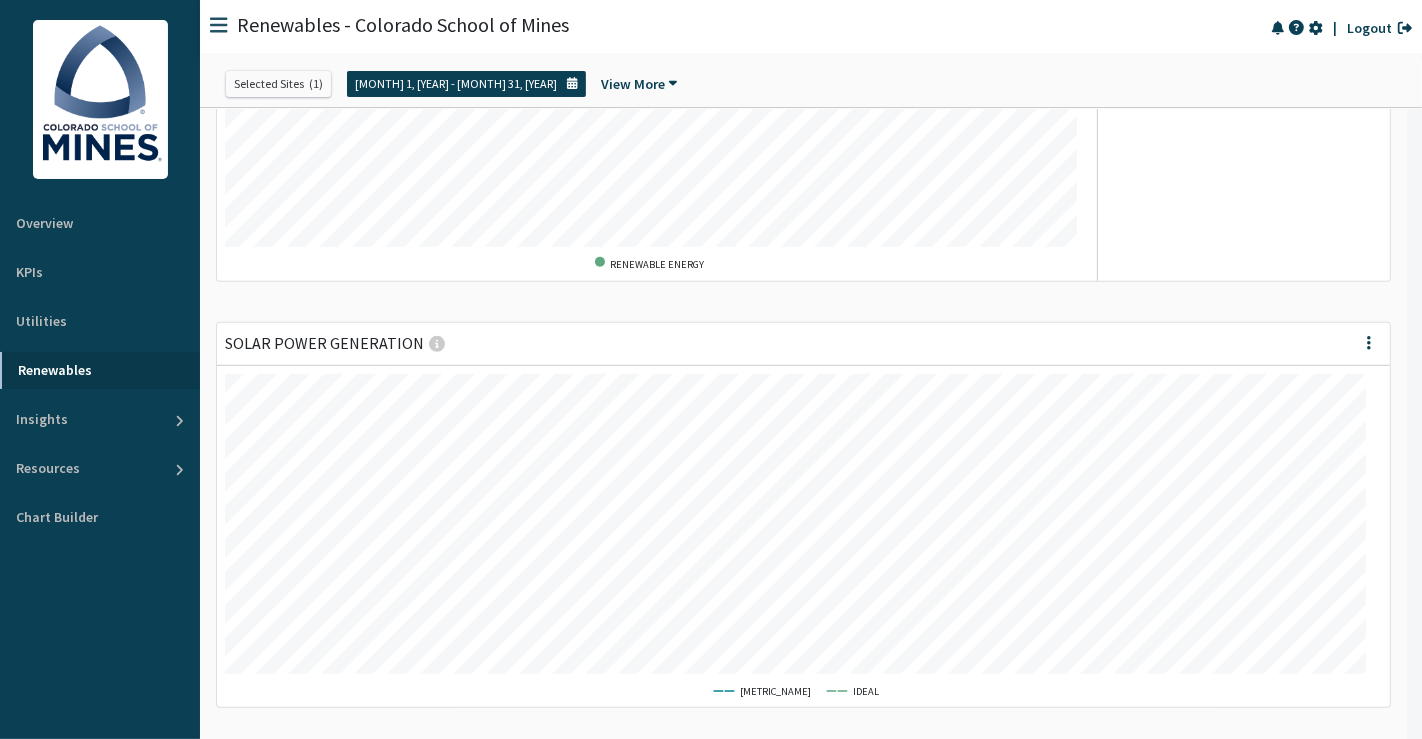 click on "Jun 1, 2024 - May 31, 2025" at bounding box center (456, 84) 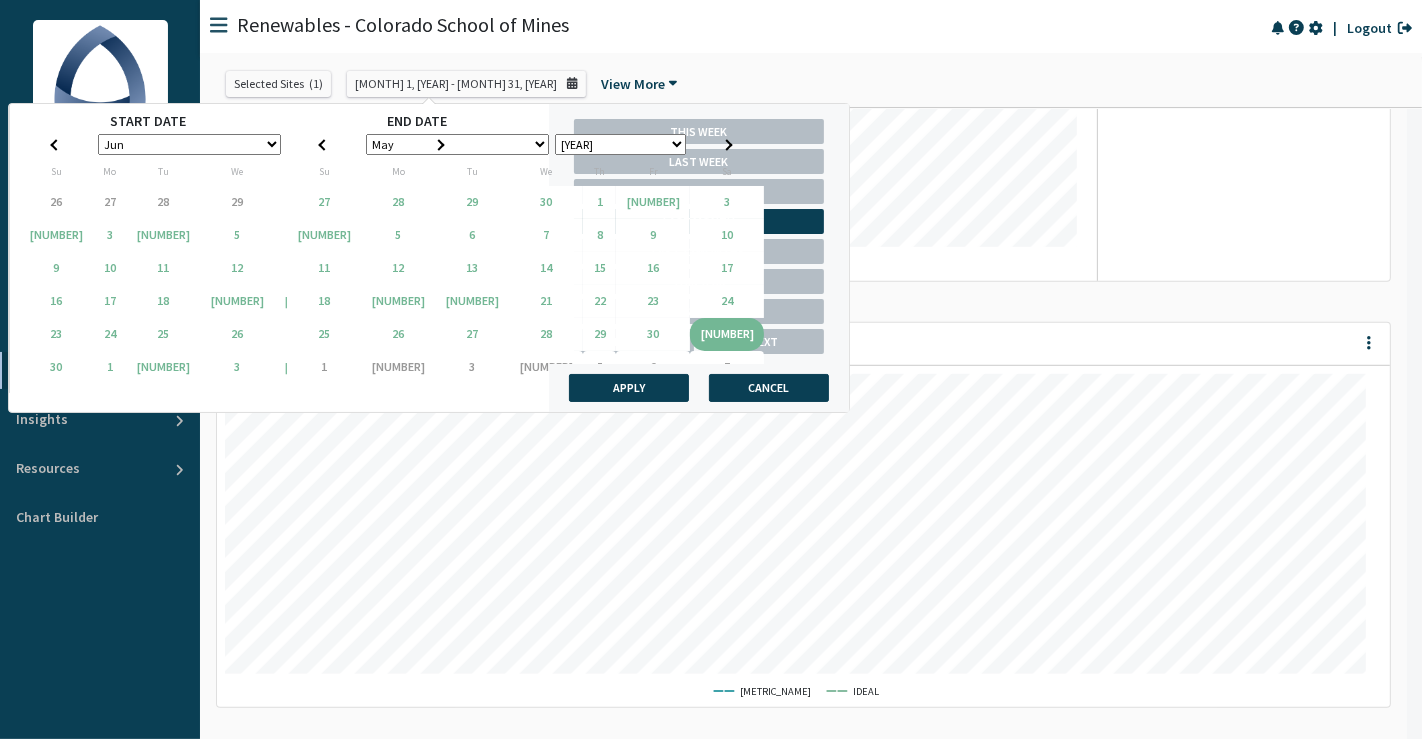 click on "Last Month" at bounding box center [699, 221] 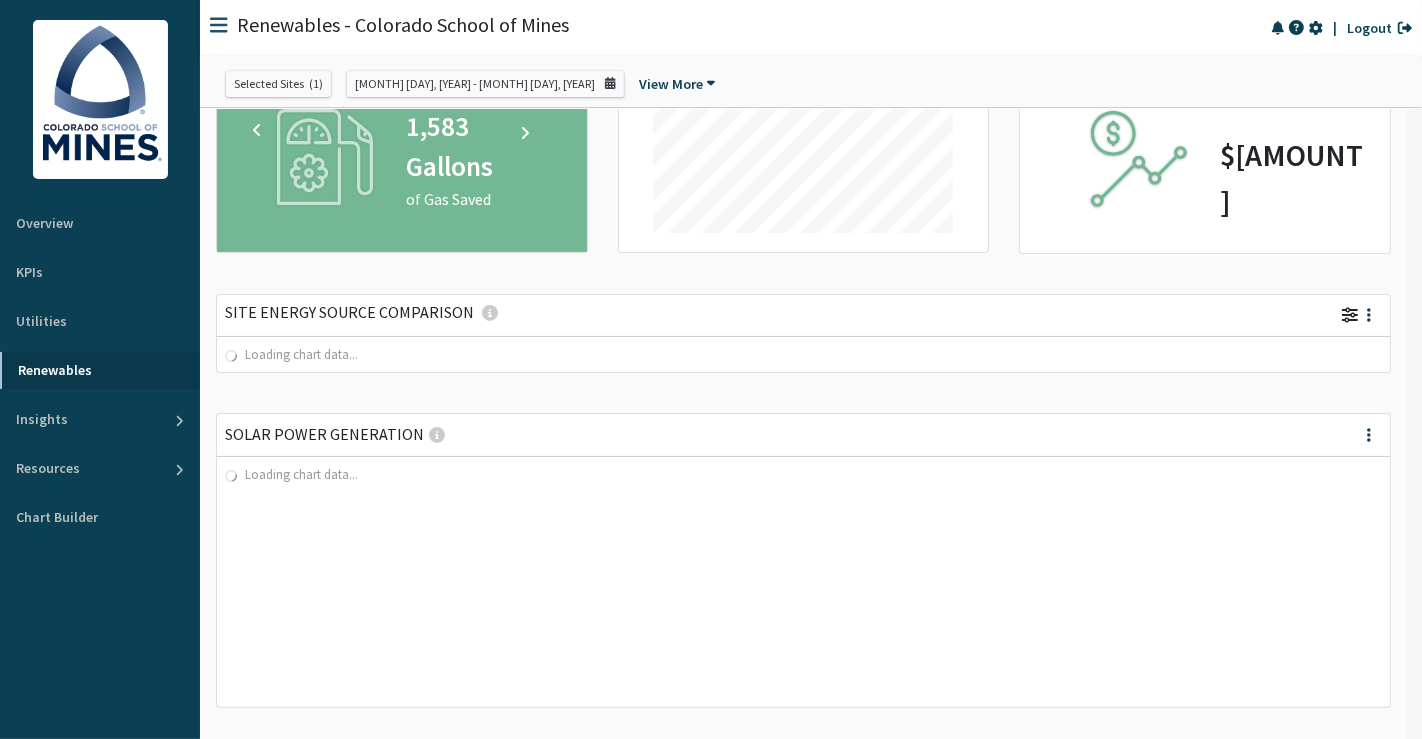scroll, scrollTop: 871, scrollLeft: 0, axis: vertical 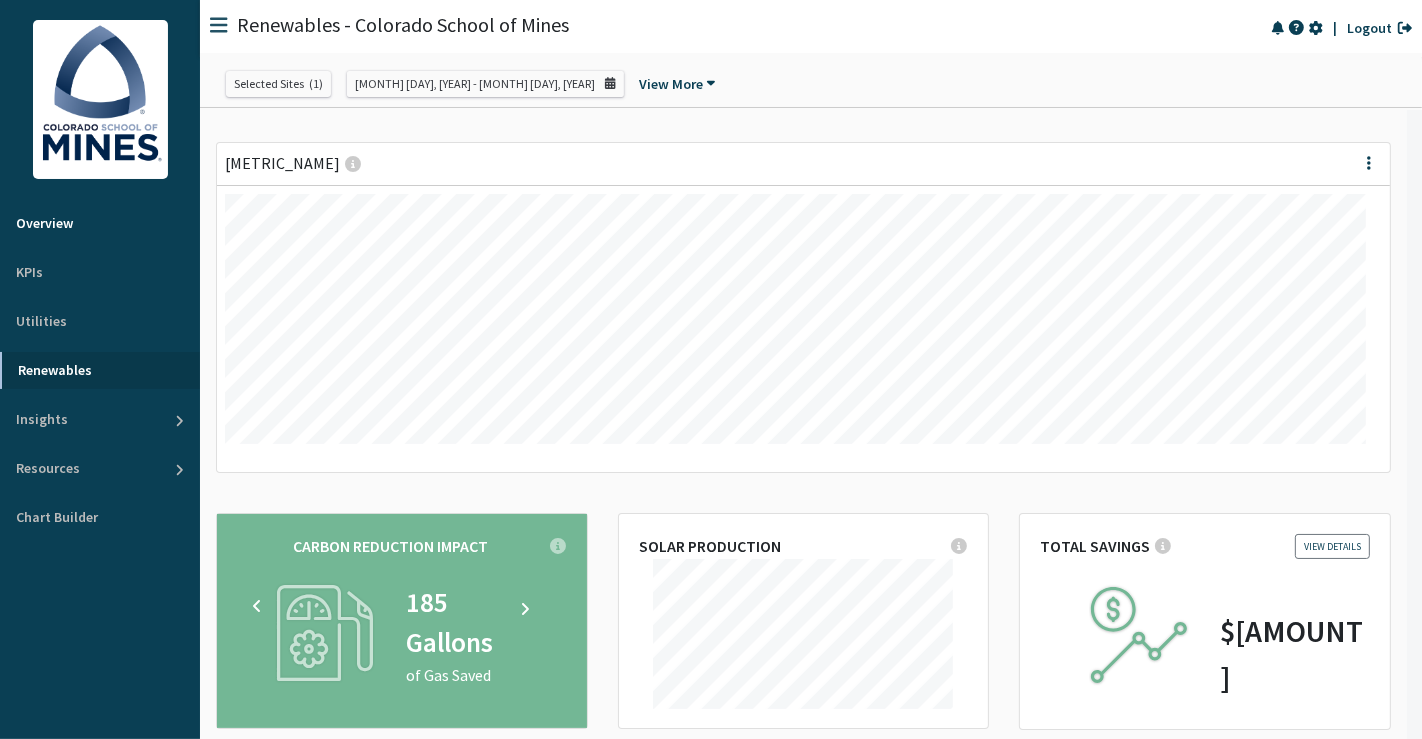click on "Overview" at bounding box center (100, 223) 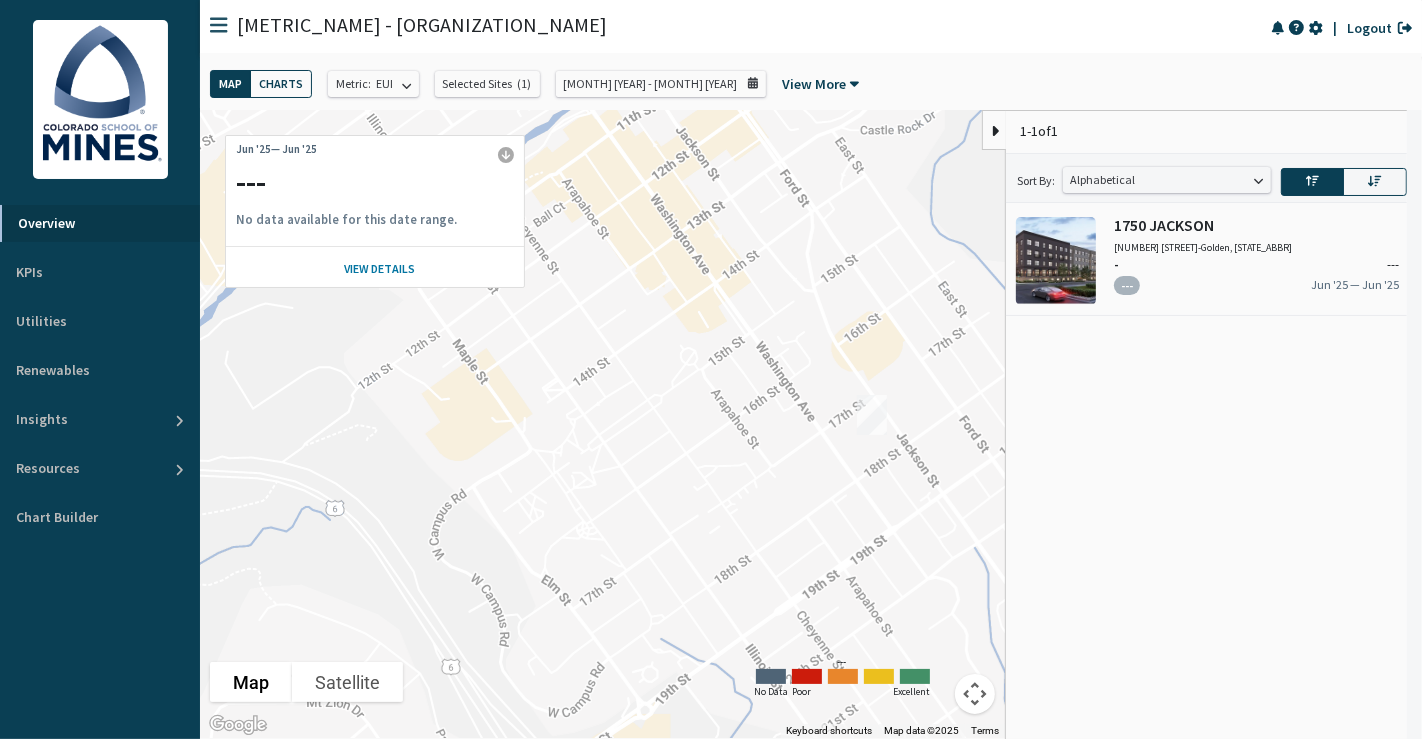 click on "1750 Jackson 1750 Jackson St  -  Golden ,   CO   - --- --- Jun '25   —   Jun '25" at bounding box center (1256, 262) 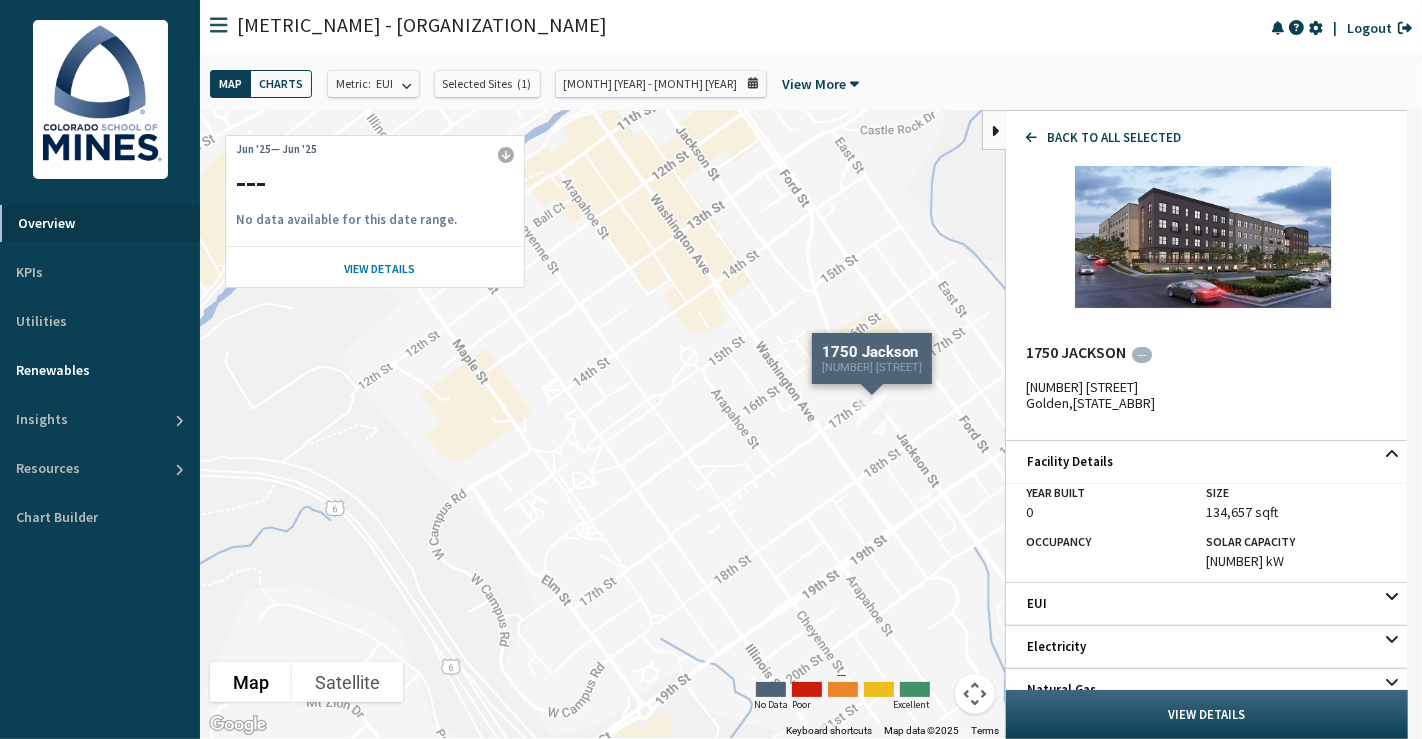 click on "Renewables" at bounding box center [100, 370] 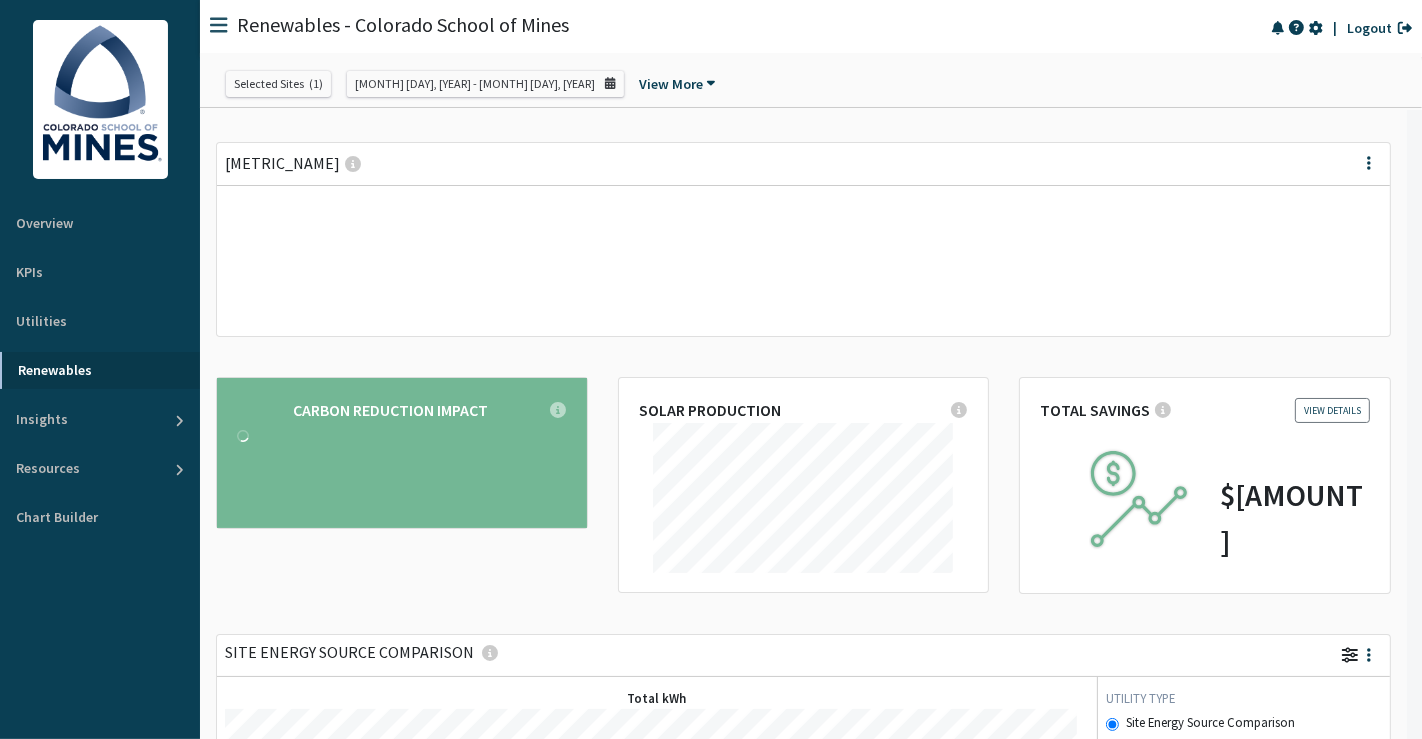 scroll, scrollTop: 999500, scrollLeft: 999148, axis: both 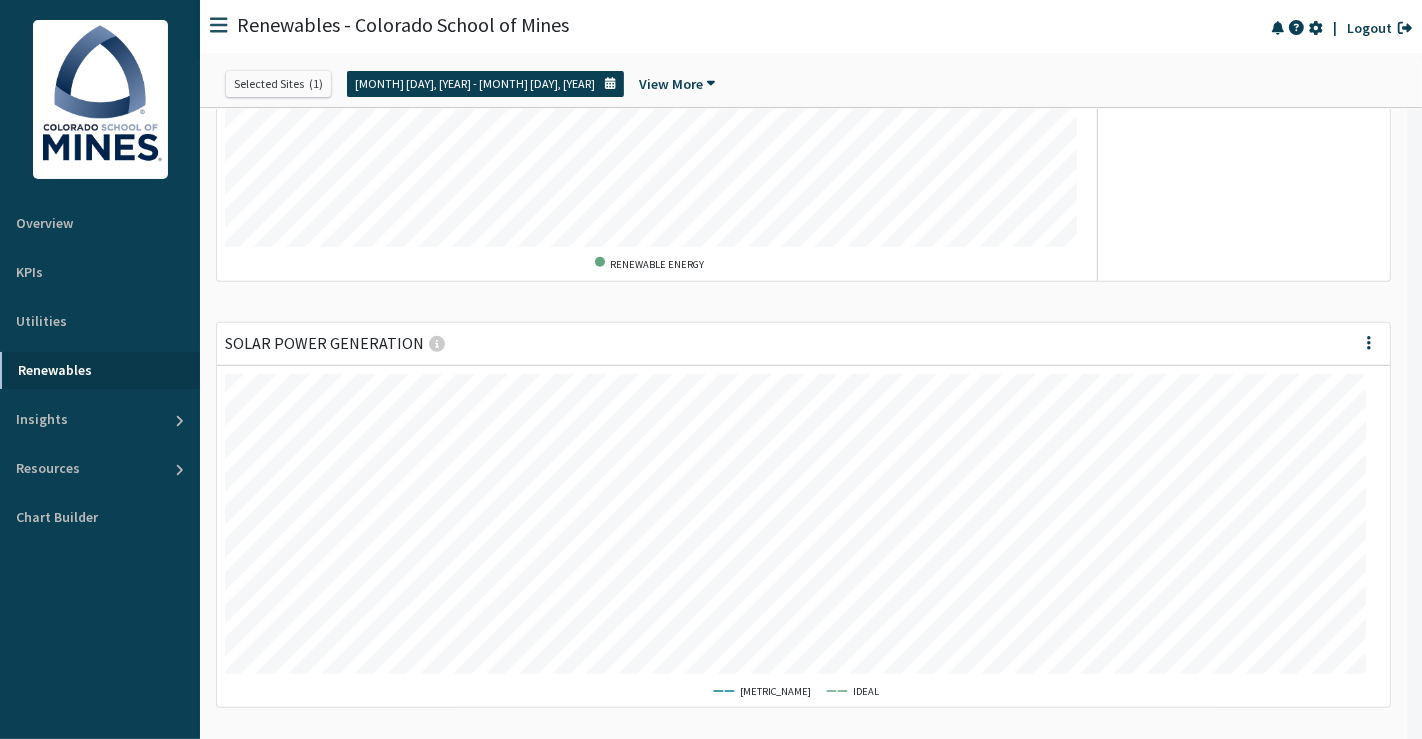 click on "Jun 1, 2025 - Jun 30, 2025" at bounding box center [475, 84] 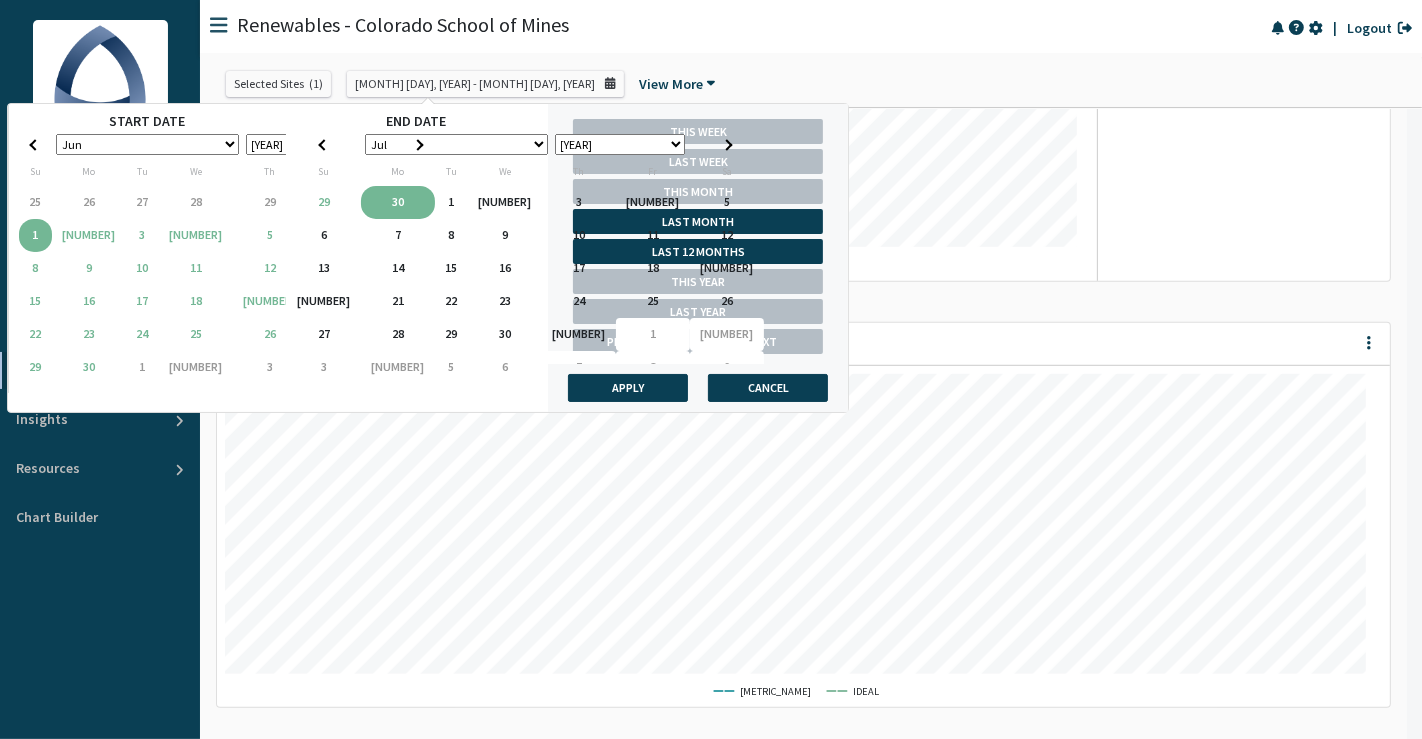 click on "Last 12 Months" at bounding box center (698, 251) 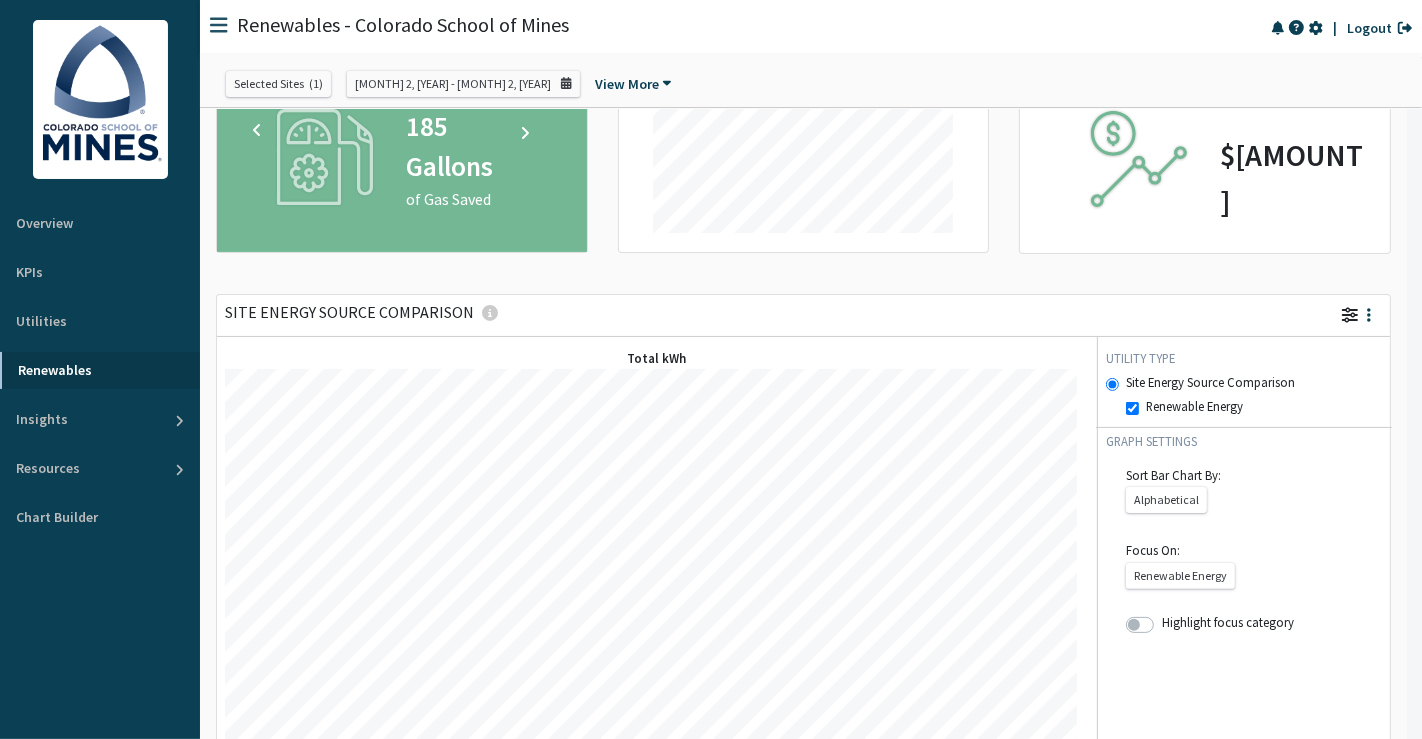 scroll, scrollTop: 871, scrollLeft: 0, axis: vertical 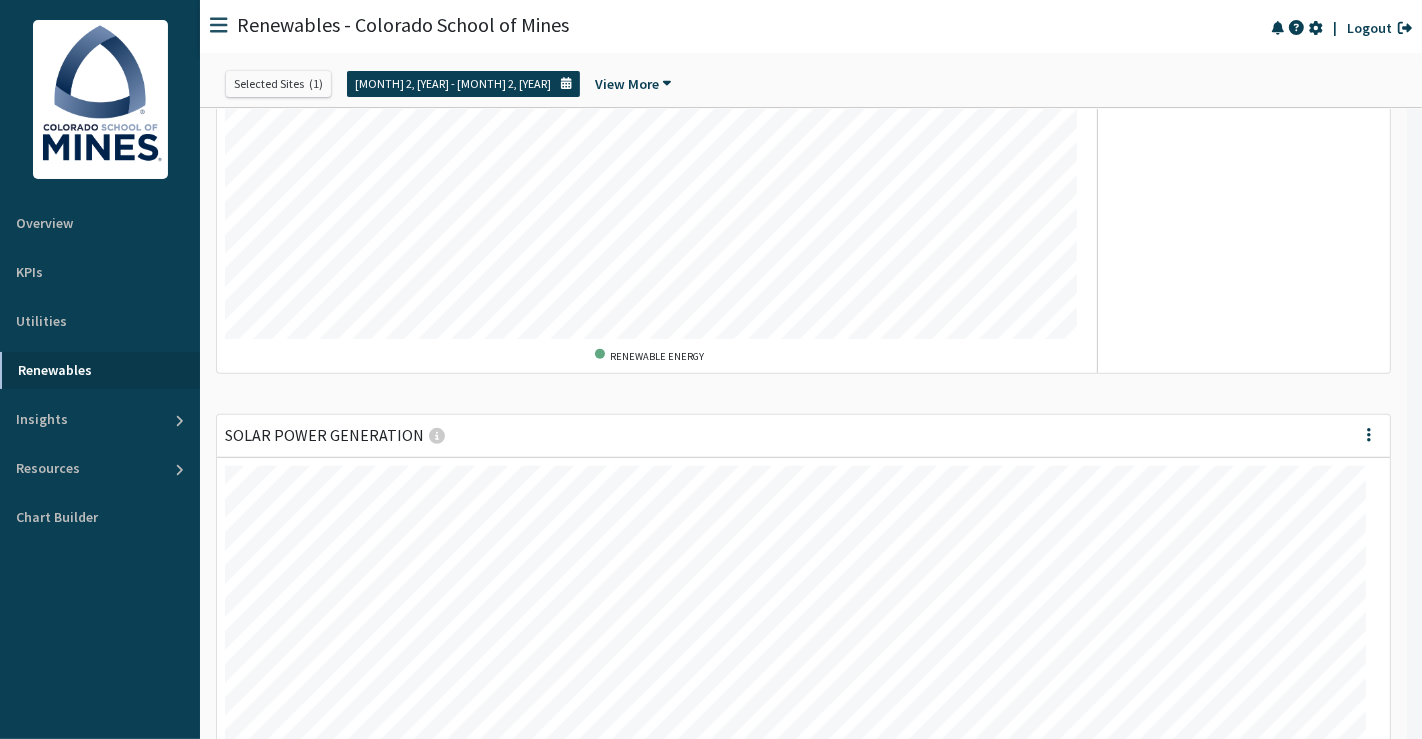 click on "Jul 2, 2024 - Jul 2, 2025" at bounding box center [453, 84] 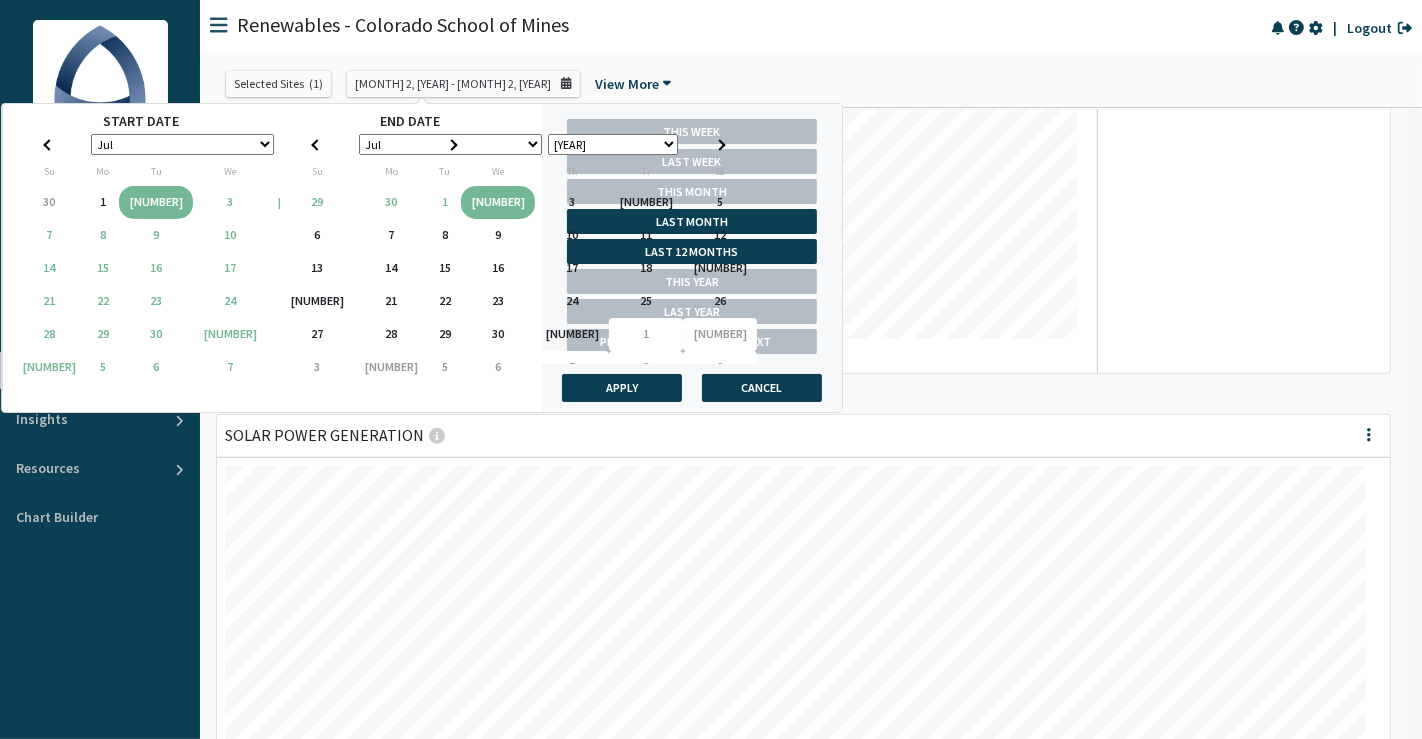 click on "Last Month" at bounding box center [692, 221] 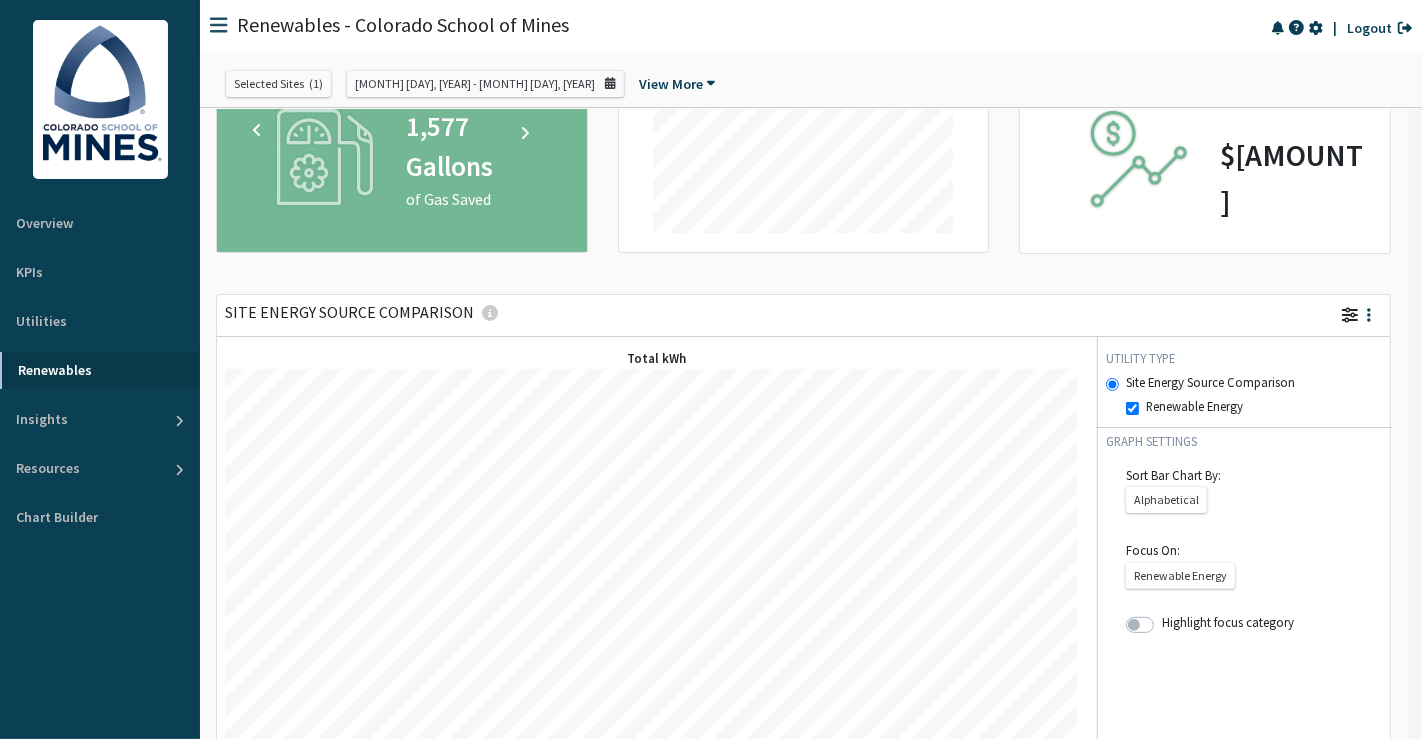 scroll, scrollTop: 1006, scrollLeft: 0, axis: vertical 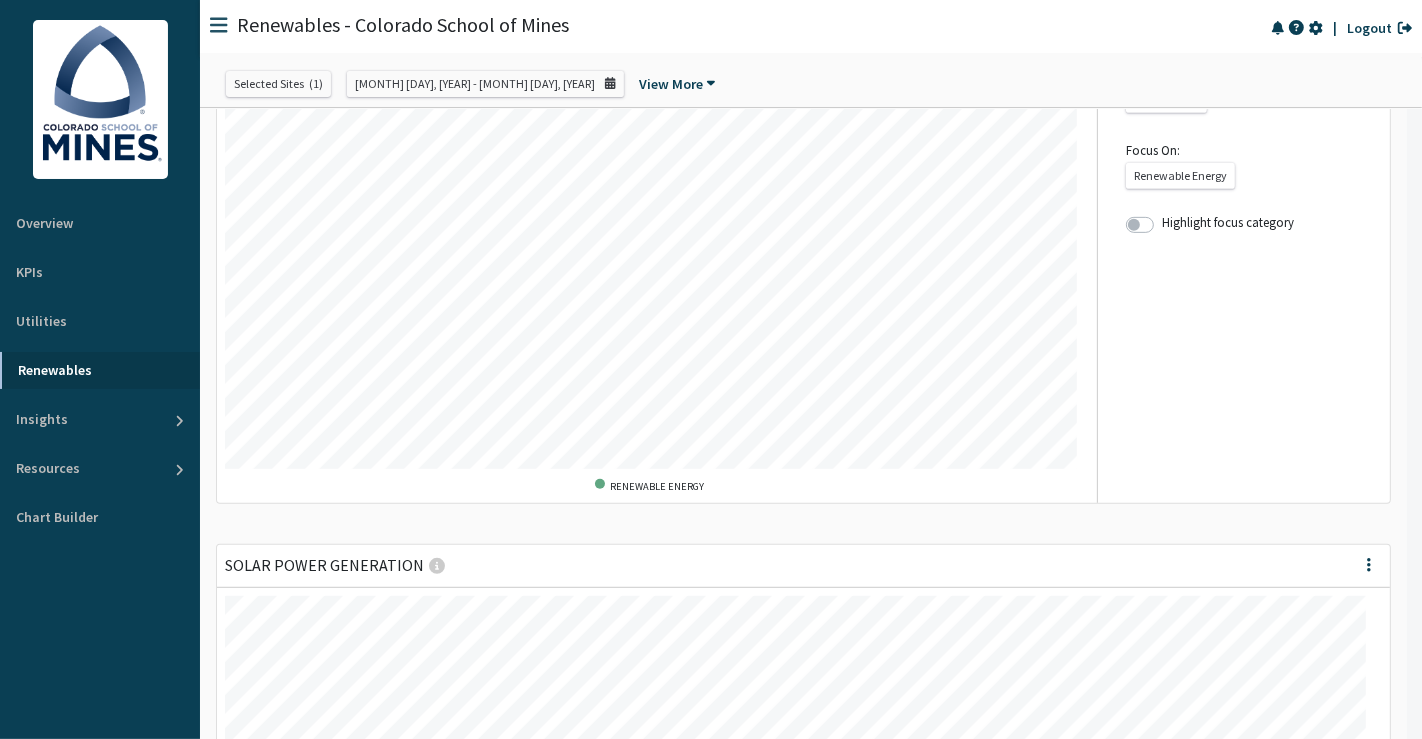 click on "Selected Sites   ( 1 ) Jun 1, 2025 - Jun 30, 2025 View More" at bounding box center (811, 80) 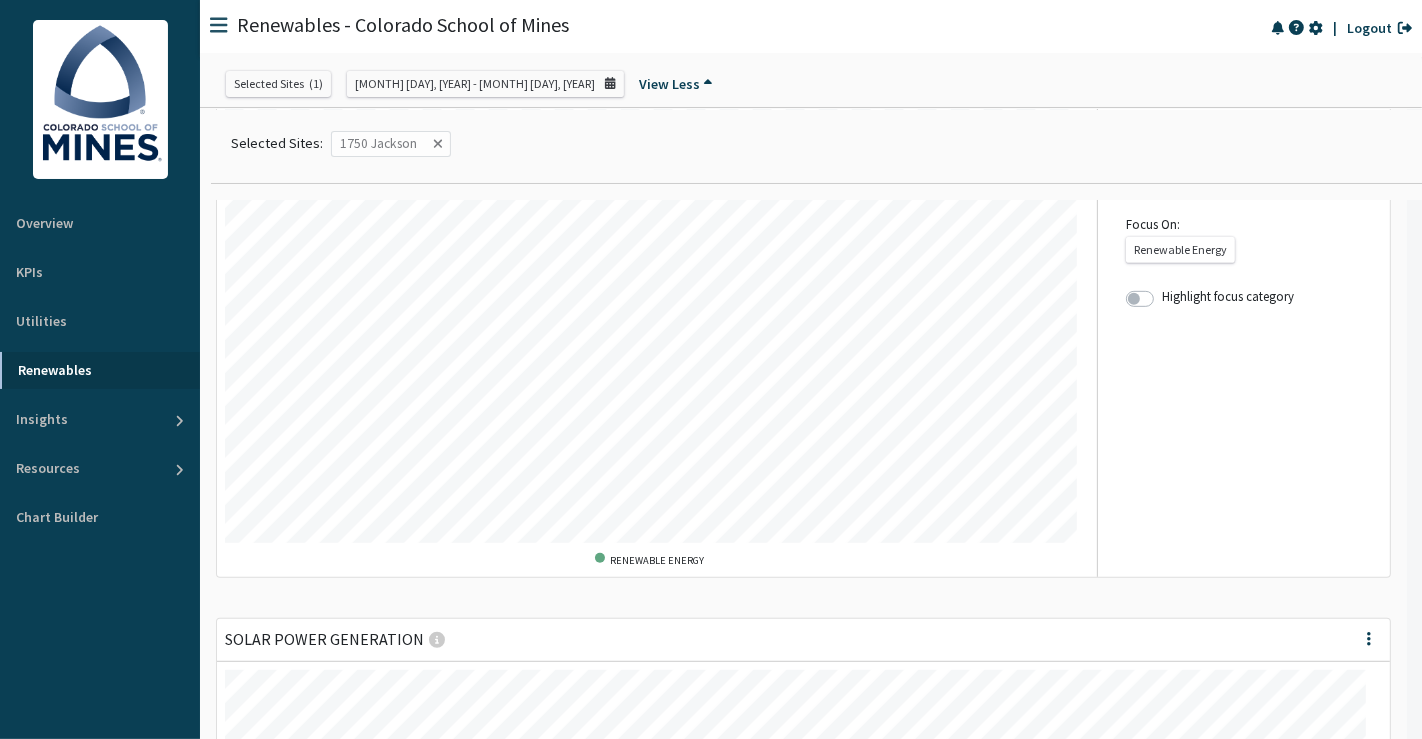 click on "View Less" at bounding box center [676, 85] 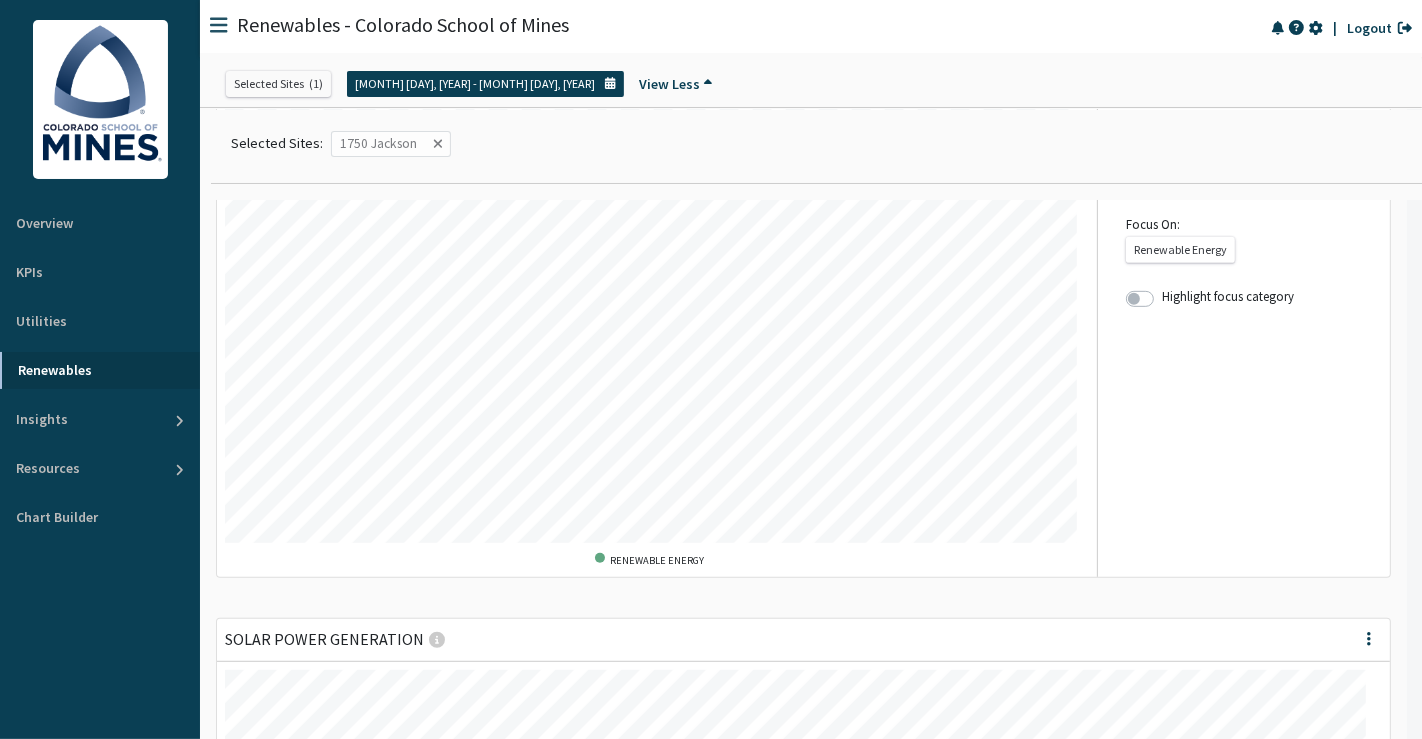 click on "Jun 1, 2025 - Jun 30, 2025" at bounding box center [475, 84] 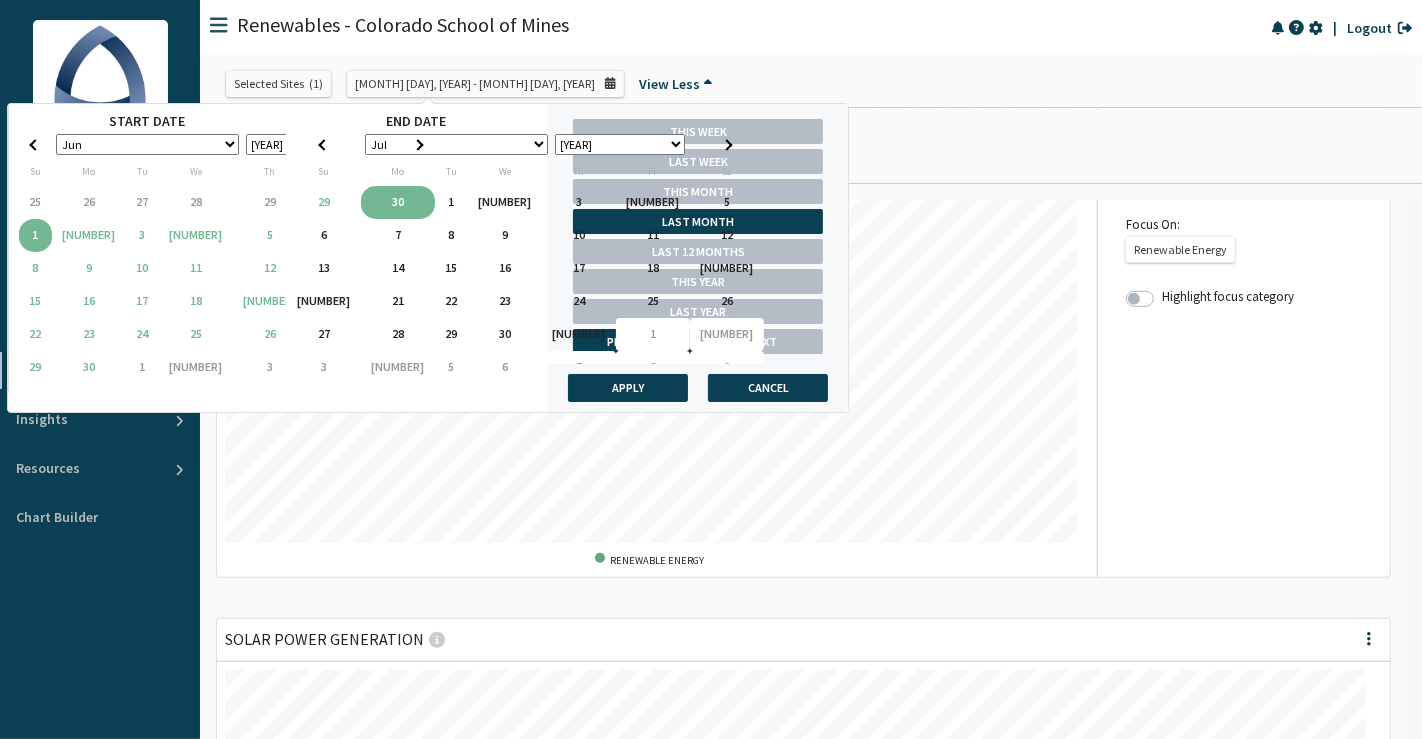 click on "Previous" at bounding box center [633, 341] 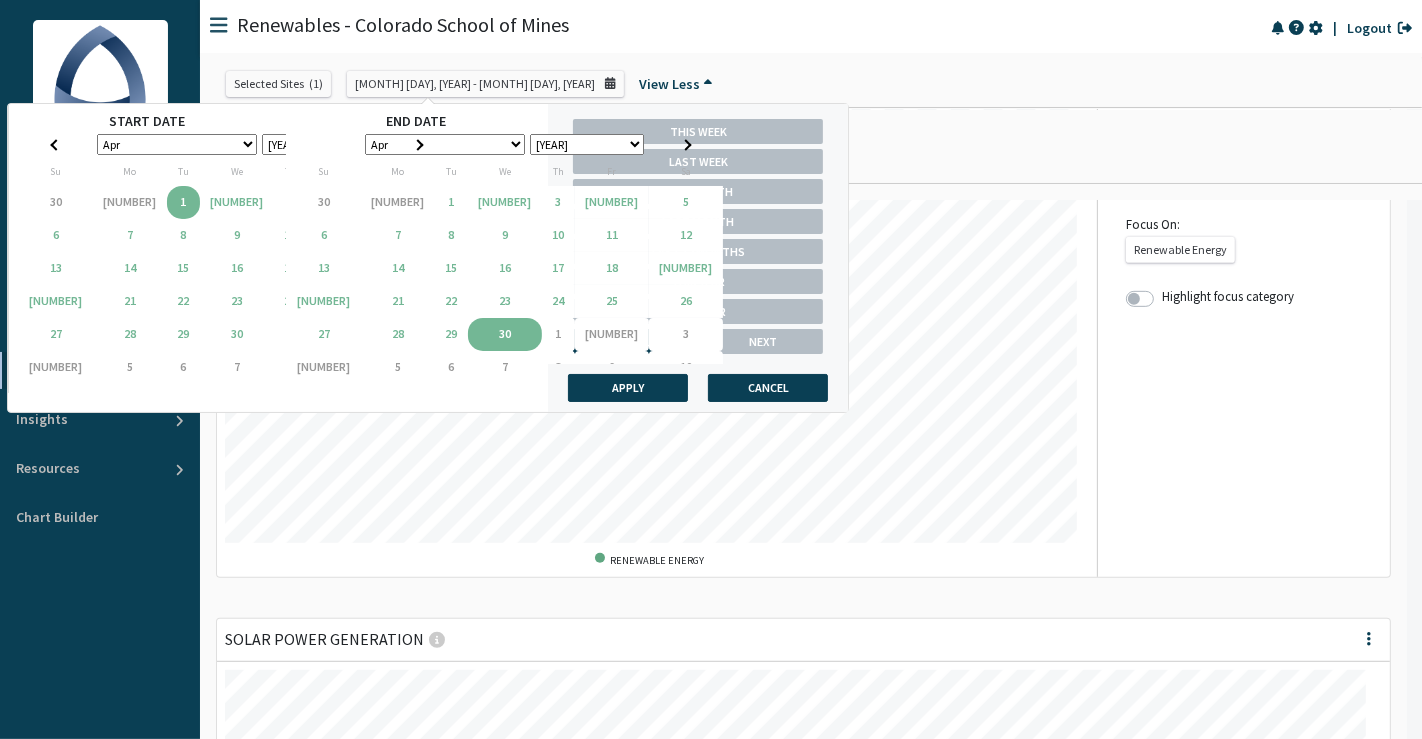 click on "Previous" at bounding box center (633, 341) 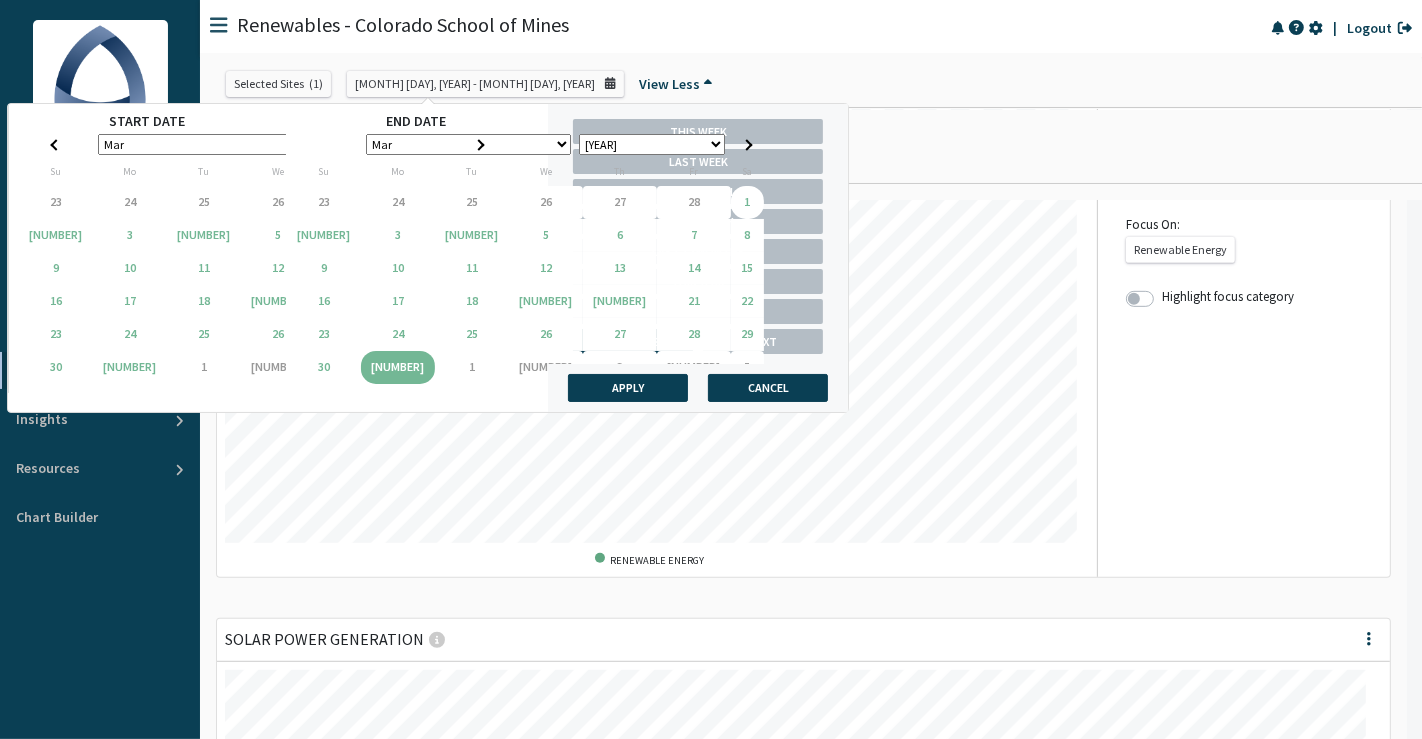 click on "Previous" at bounding box center [633, 341] 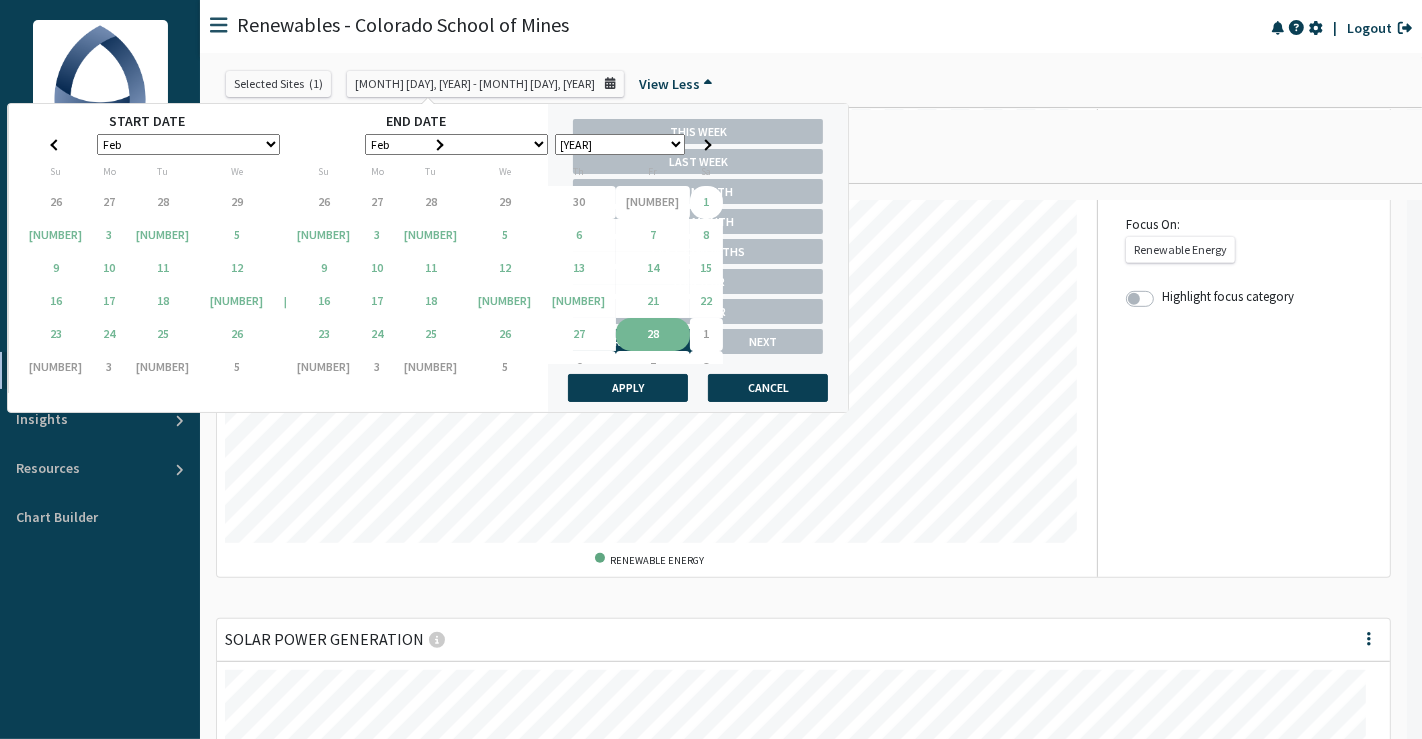click on "Previous" at bounding box center (633, 341) 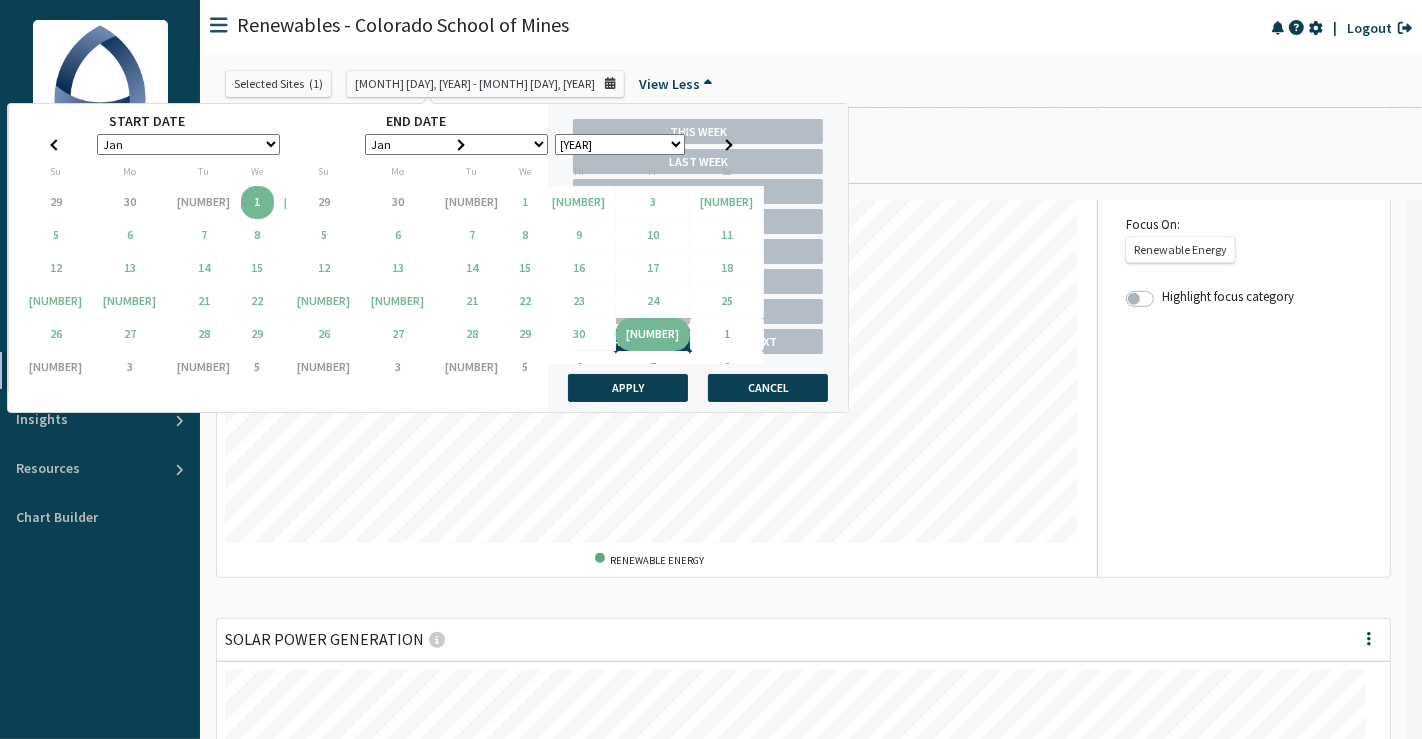 click on "Previous" at bounding box center [633, 341] 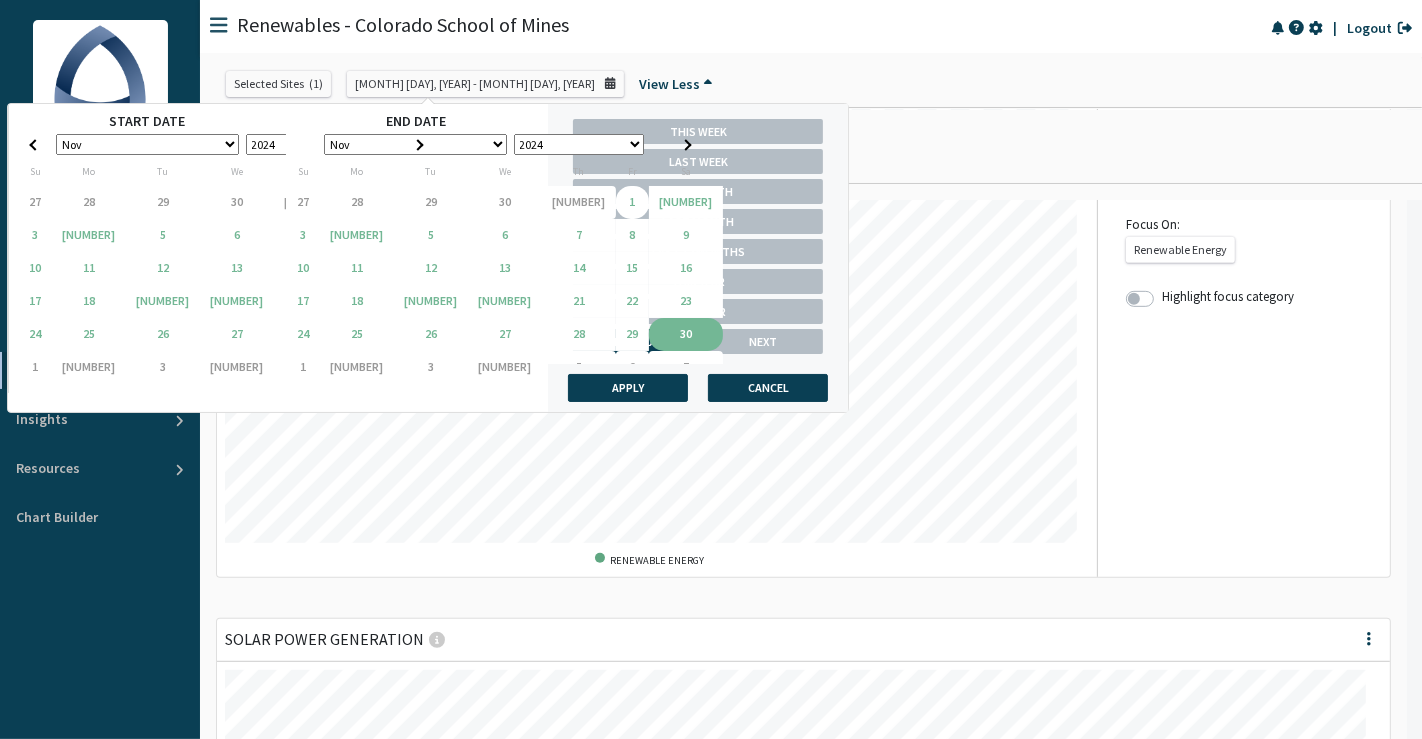 click on "Previous" at bounding box center [633, 341] 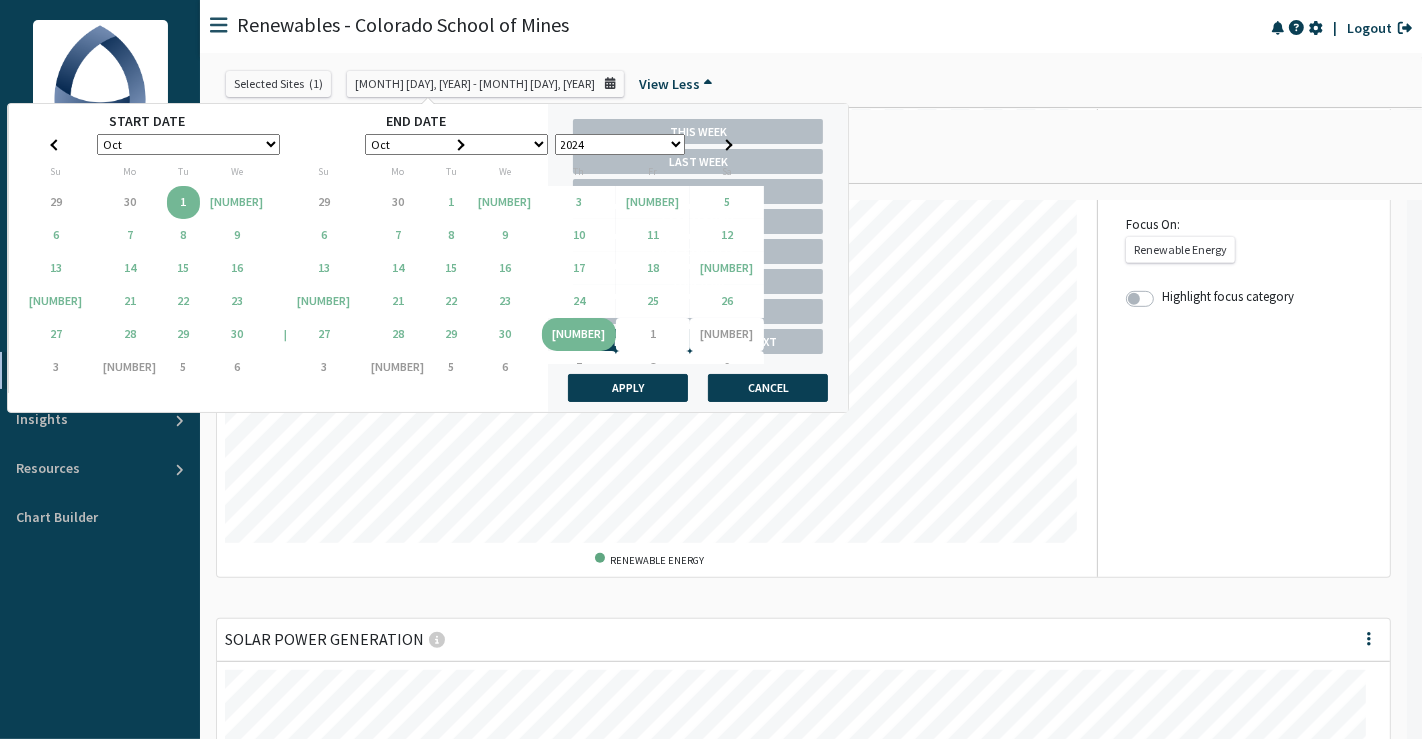 click on "Previous" at bounding box center (633, 341) 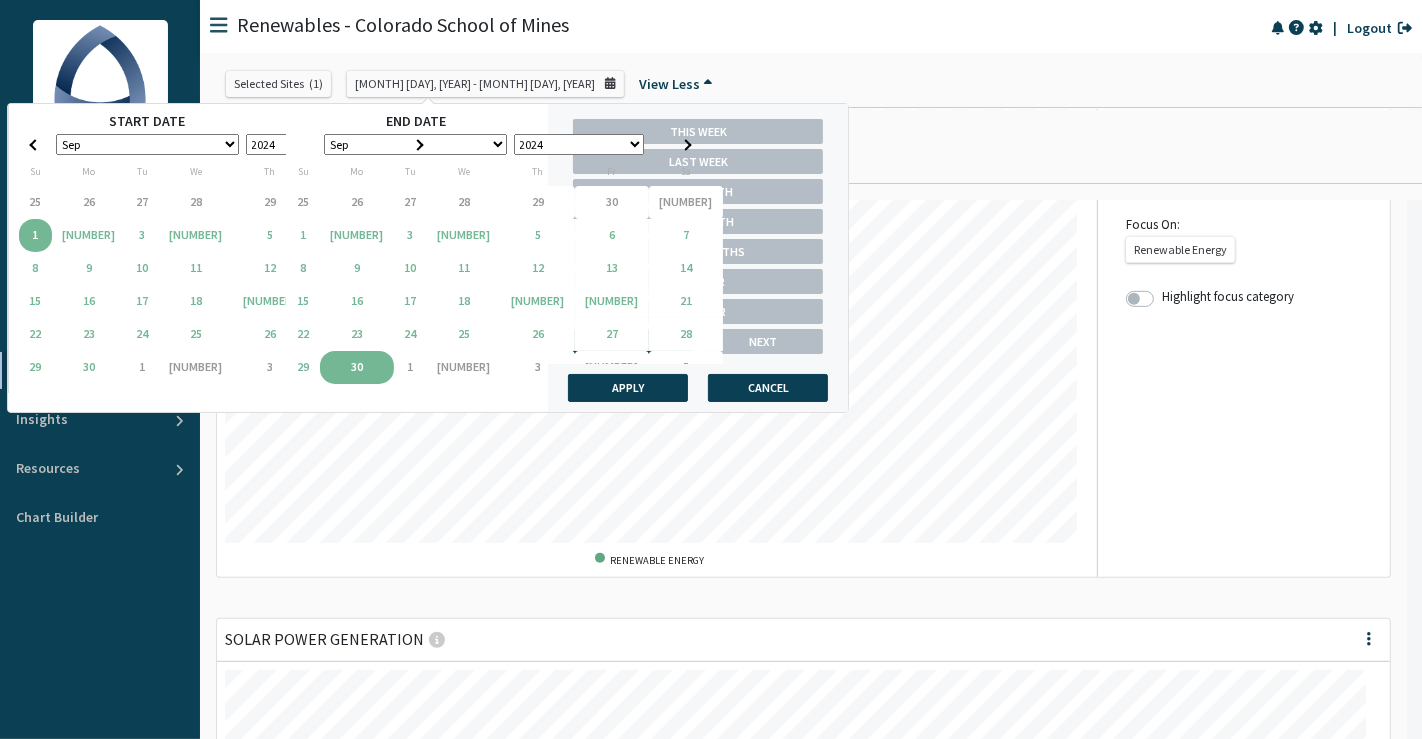 click on "Previous" at bounding box center (633, 341) 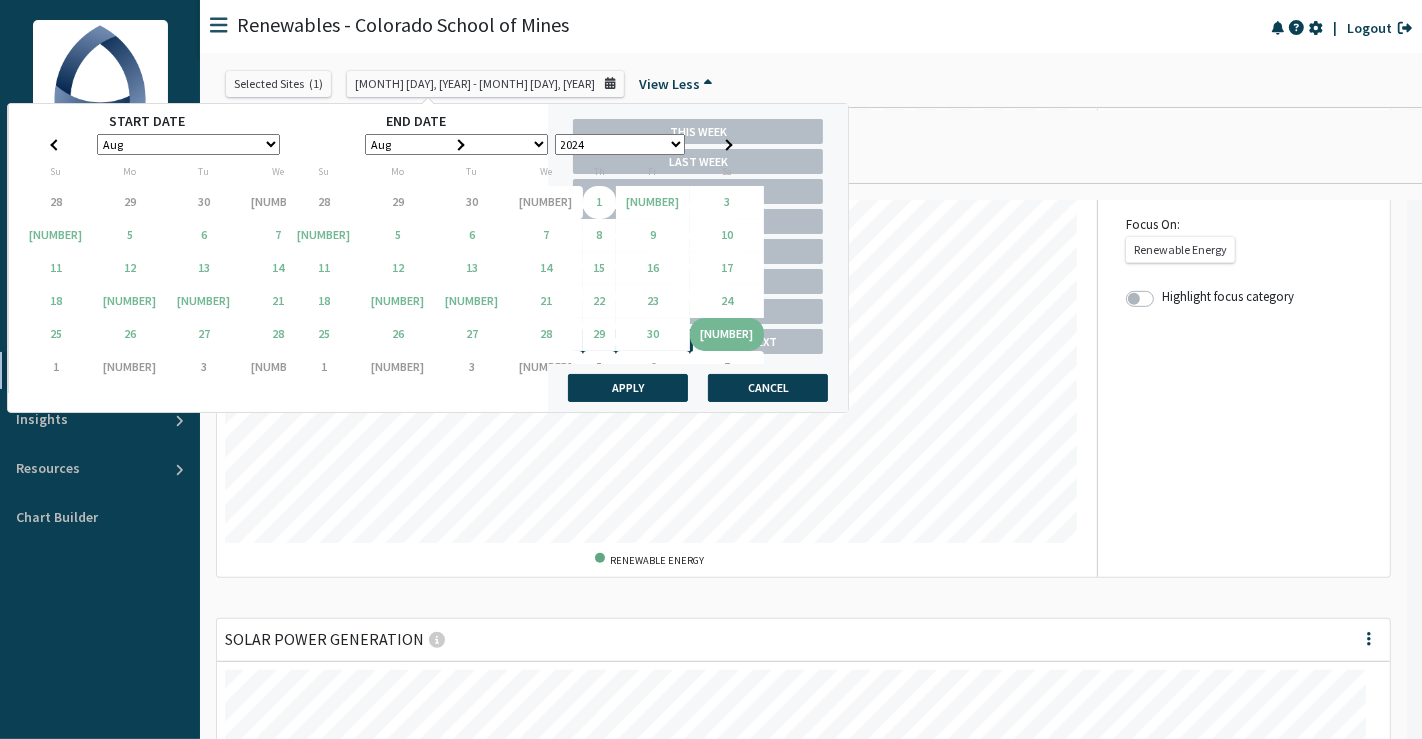 click on "Previous" at bounding box center [633, 341] 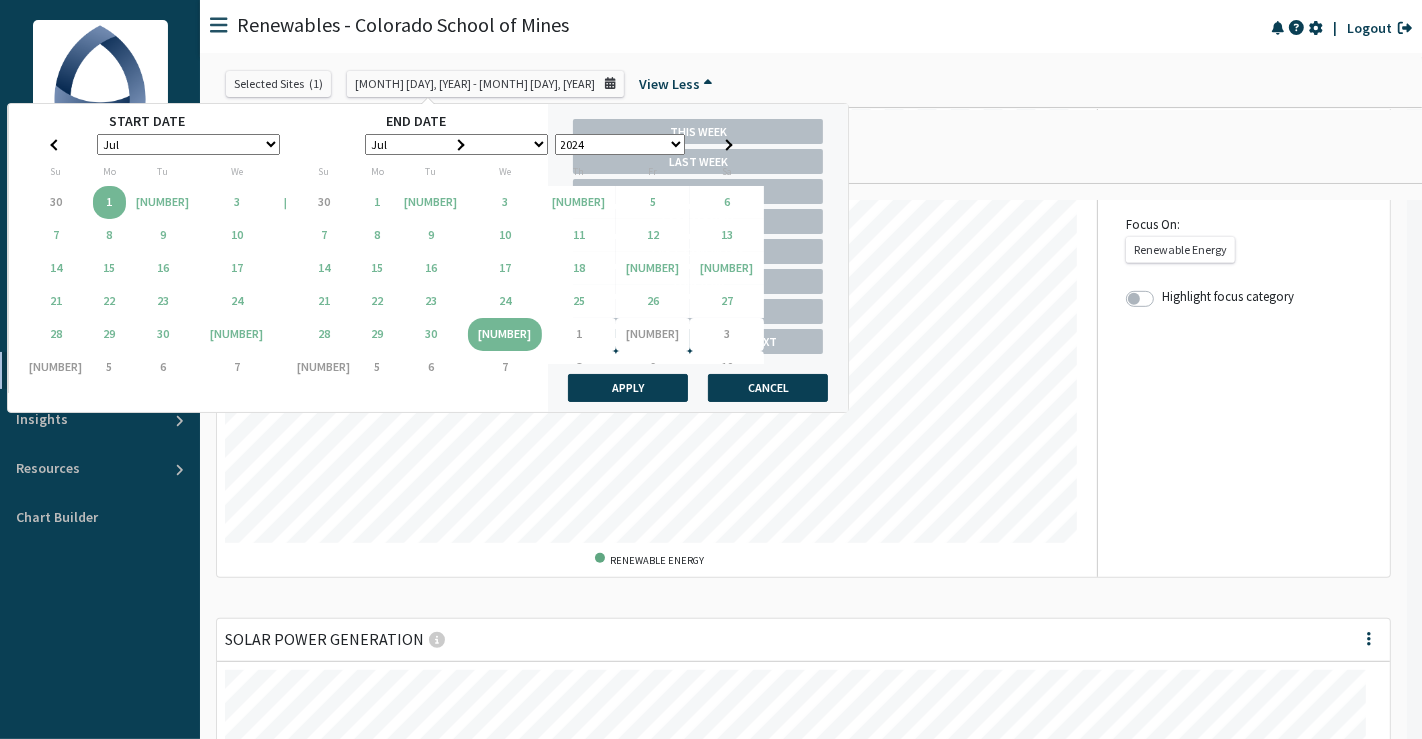 click on "Previous" at bounding box center [633, 341] 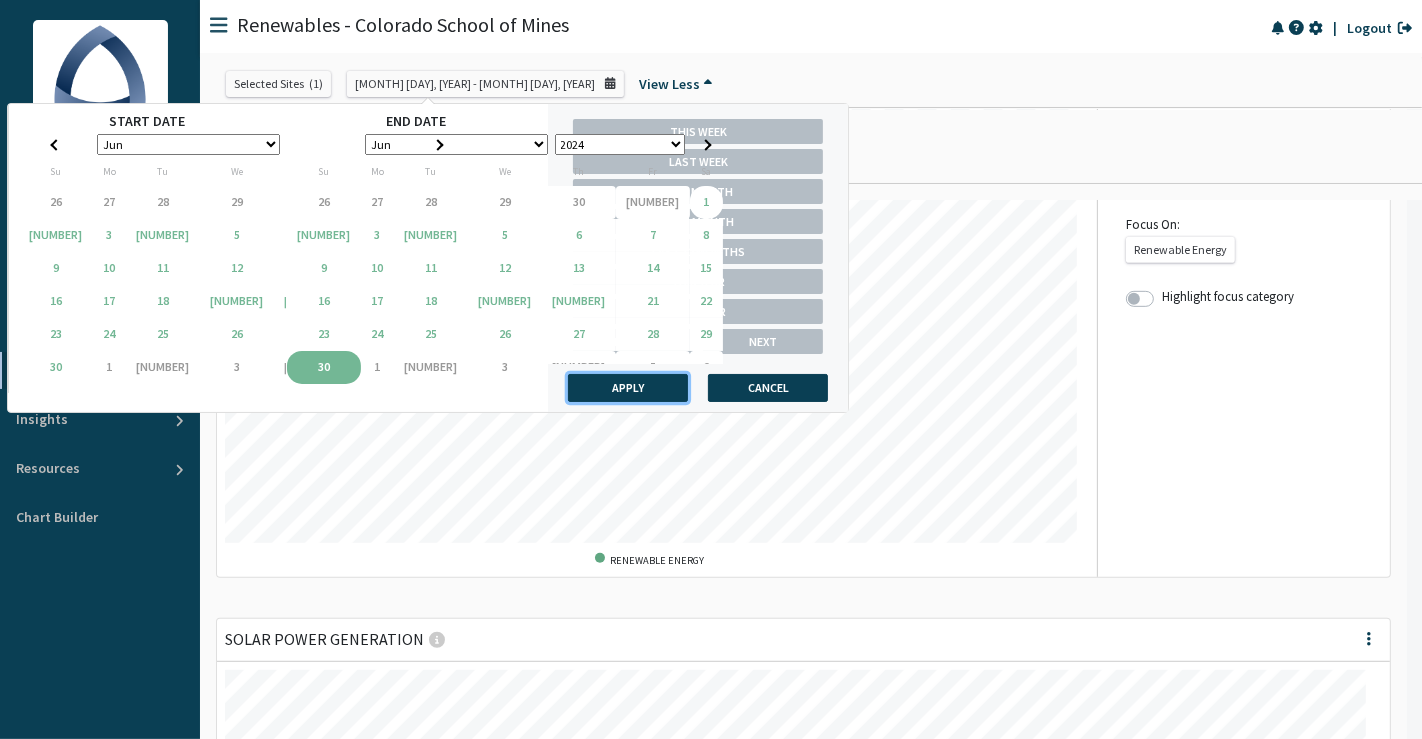 click on "Apply" at bounding box center (628, 388) 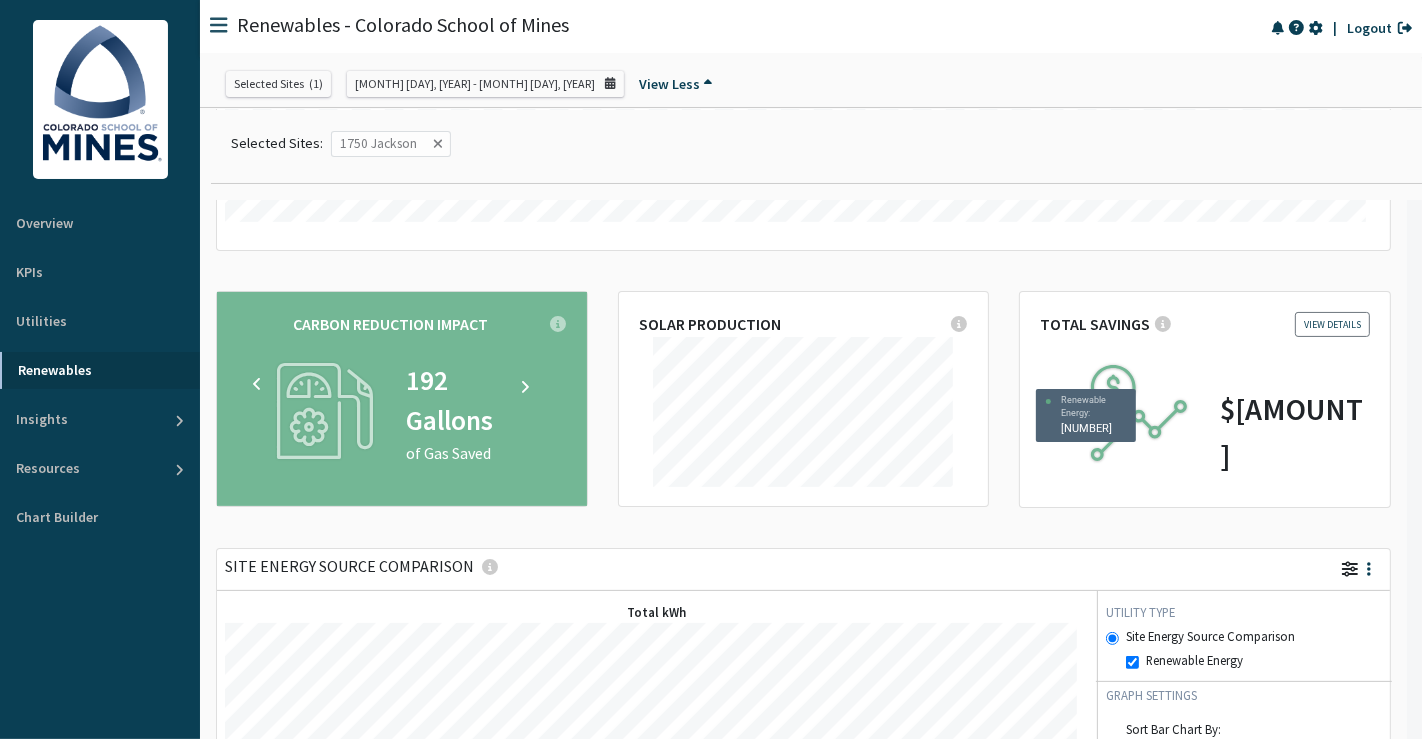 scroll, scrollTop: 283, scrollLeft: 0, axis: vertical 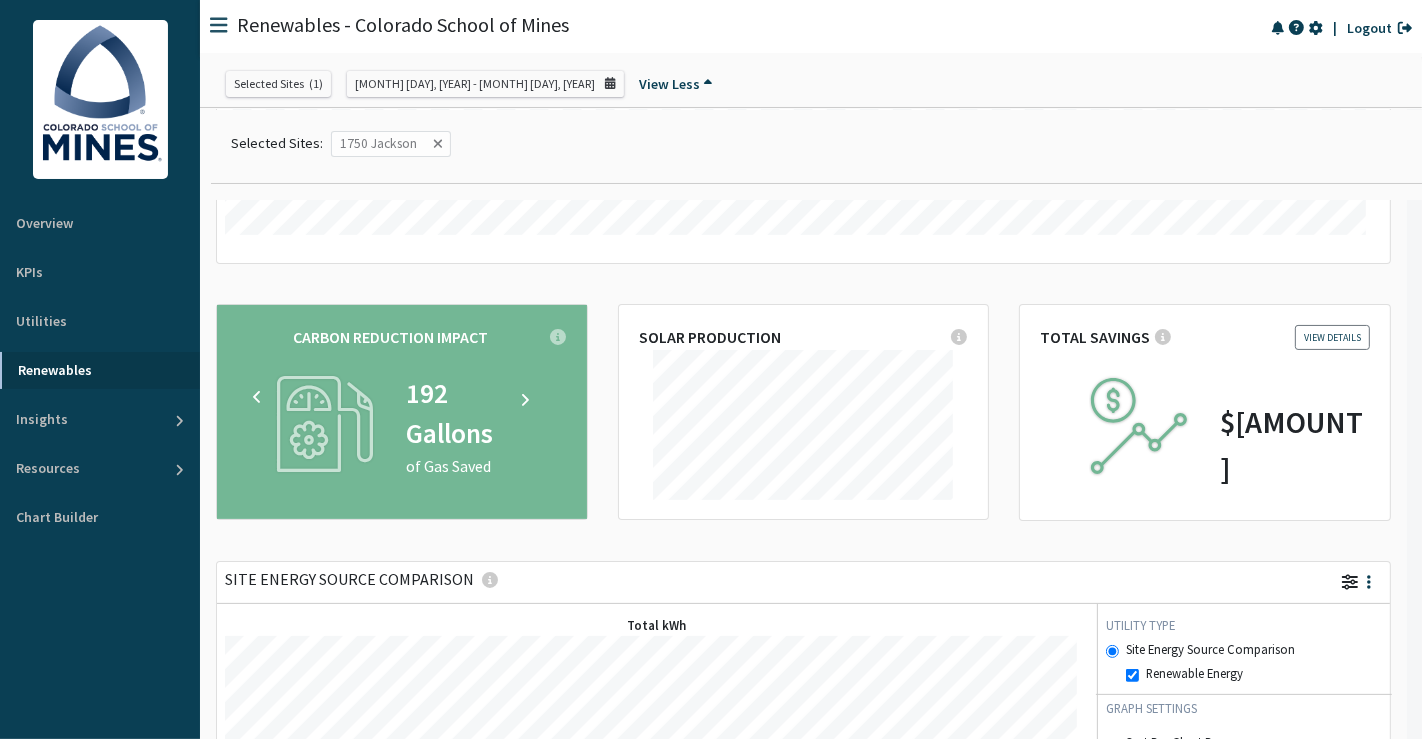 click on "Selected Sites   ( 1 ) Jun 1, 2024 - Jun 30, 2024 View Less" at bounding box center [811, 80] 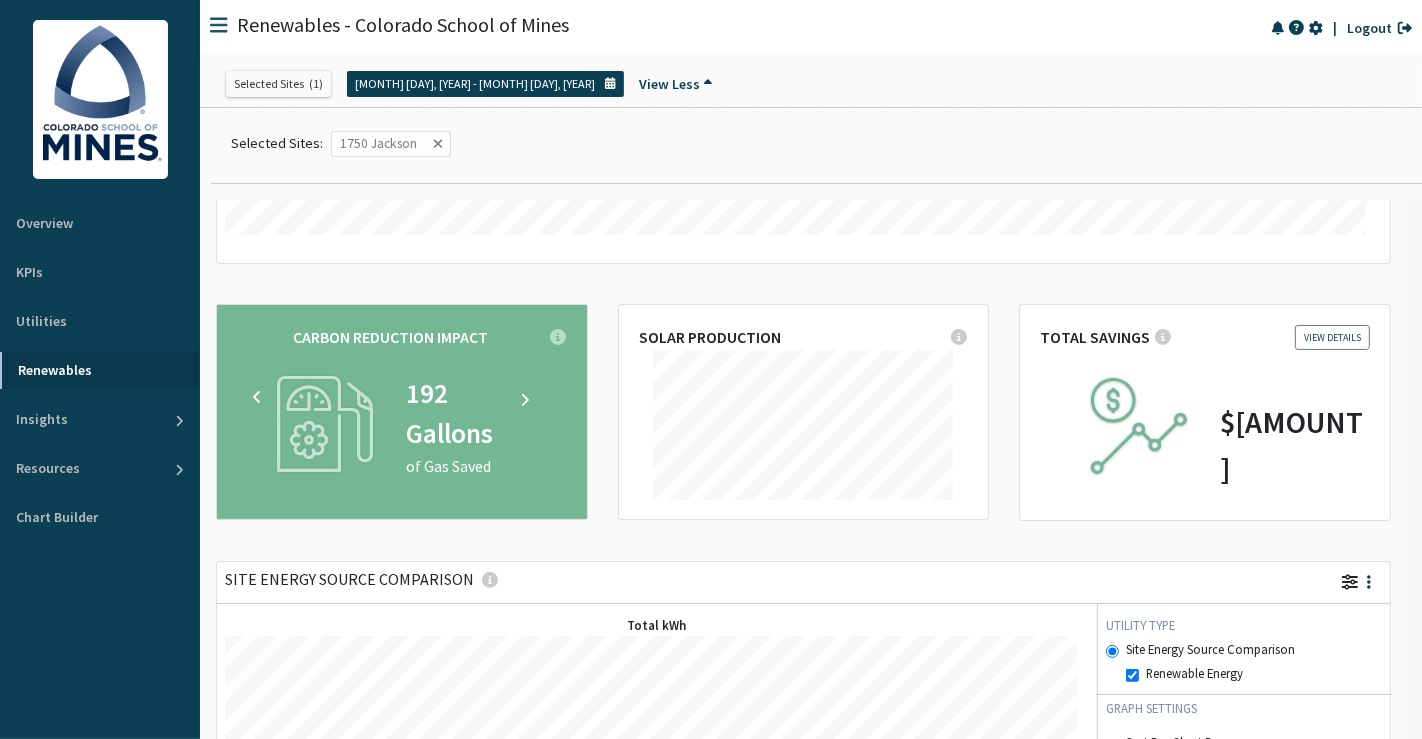 click on "Jun 1, 2024 - Jun 30, 2024" at bounding box center [475, 84] 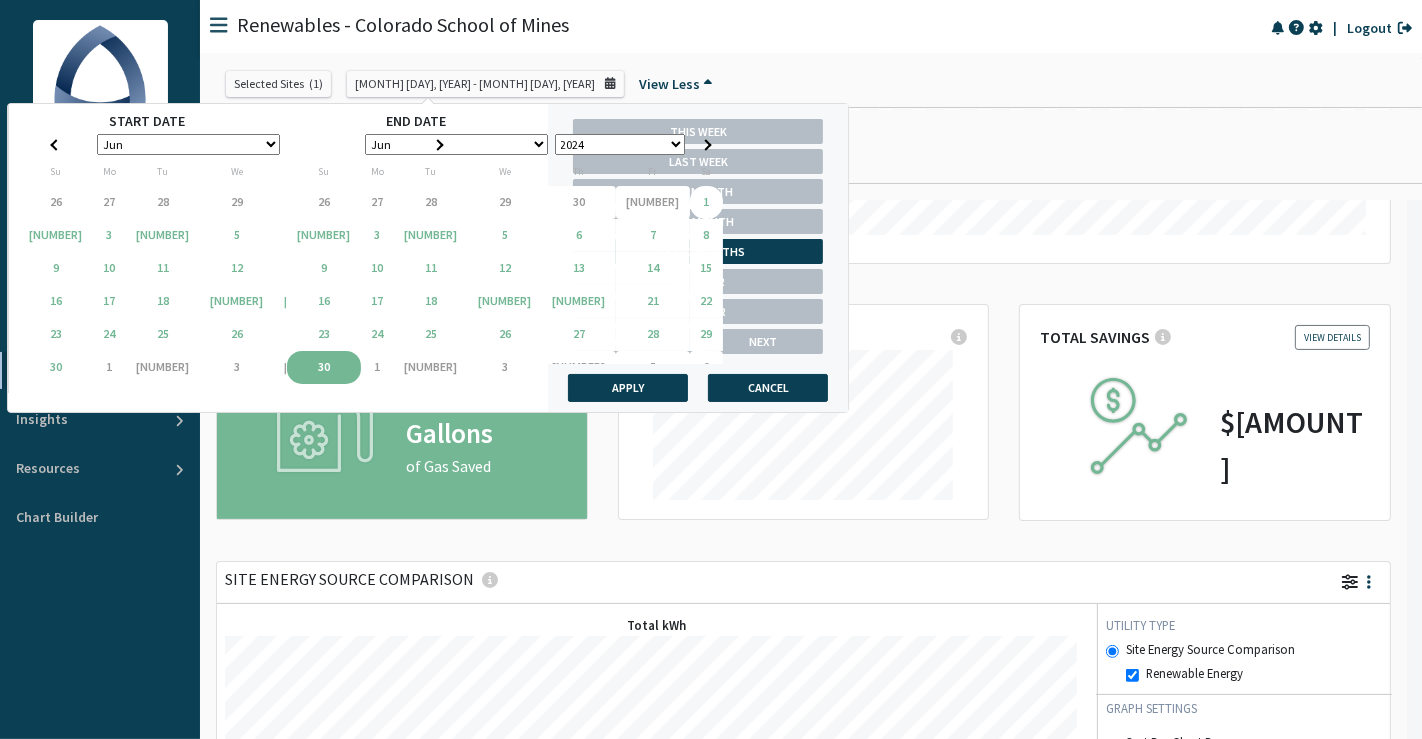 click on "Last 12 Months" at bounding box center (698, 251) 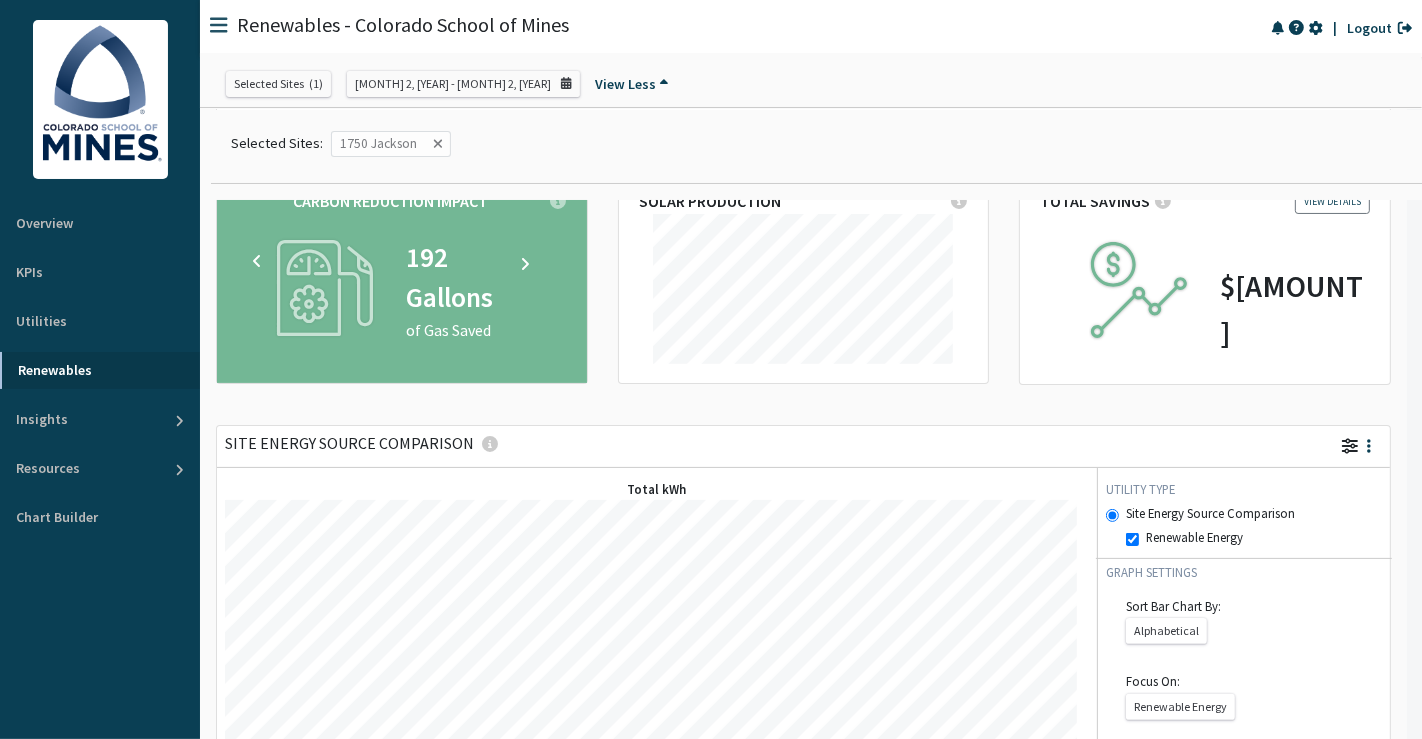 scroll, scrollTop: 500, scrollLeft: 851, axis: both 